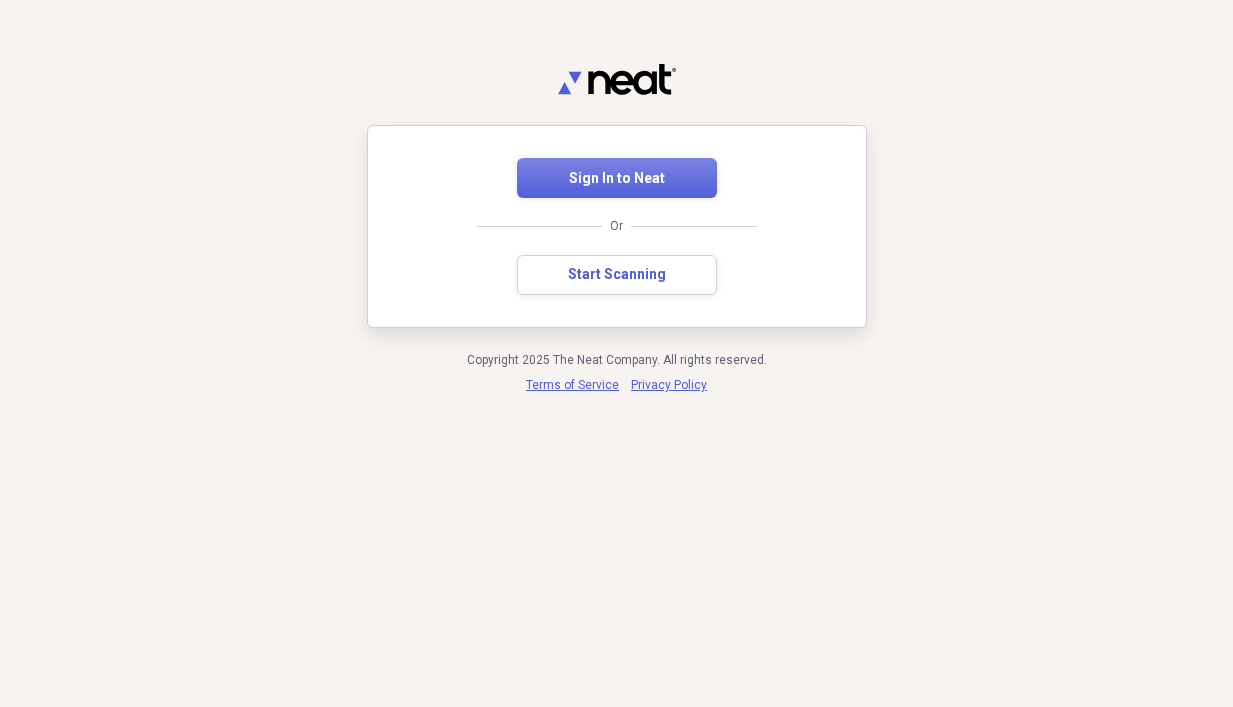 scroll, scrollTop: 0, scrollLeft: 0, axis: both 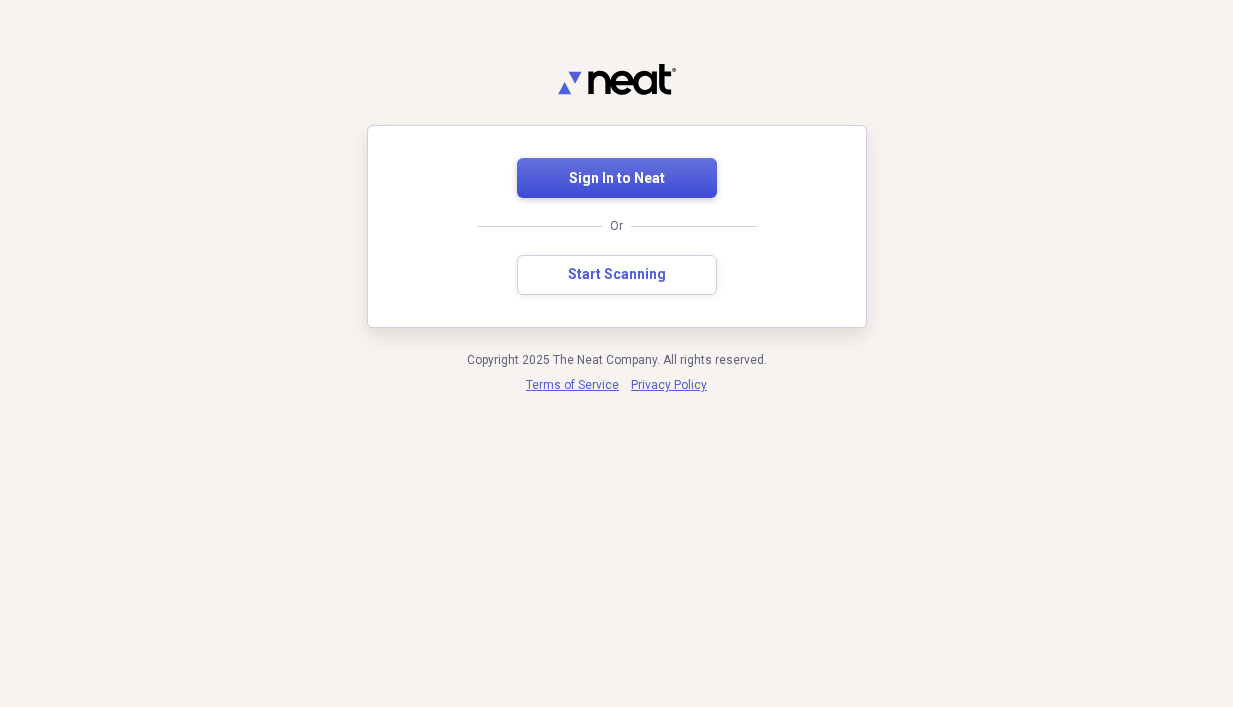 click on "Sign In to Neat" at bounding box center [617, 179] 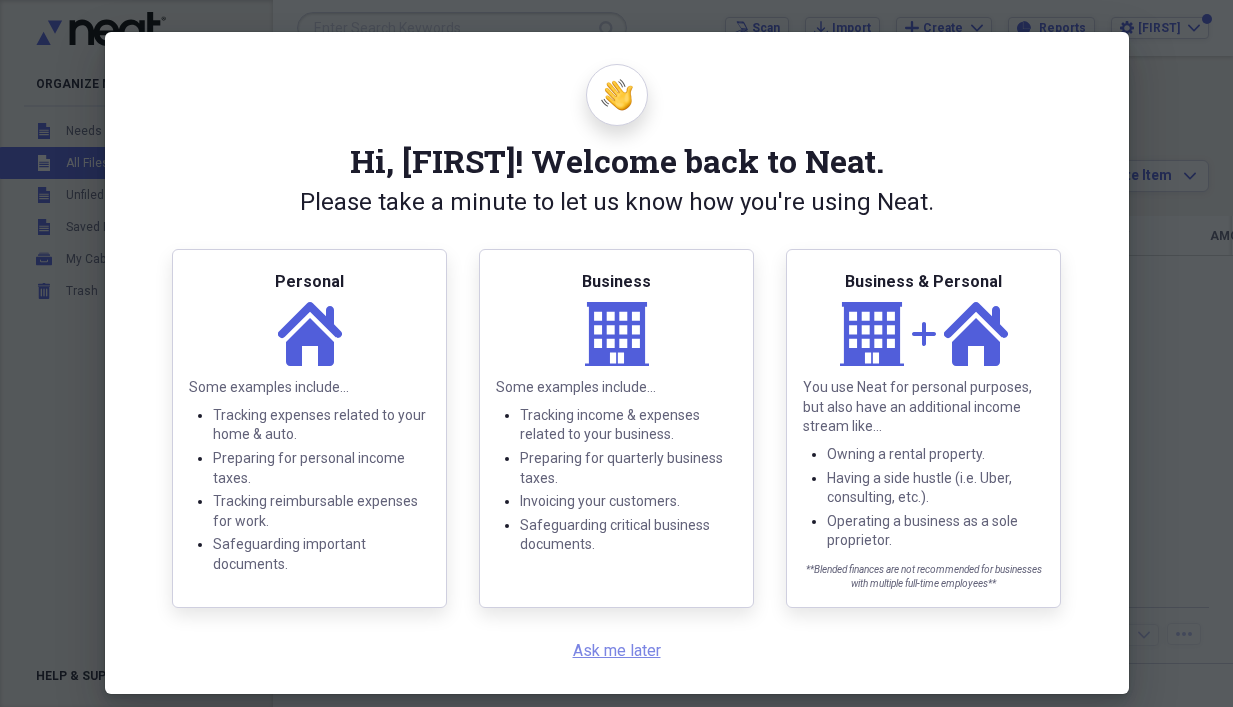 click on "Ask me later" at bounding box center [617, 650] 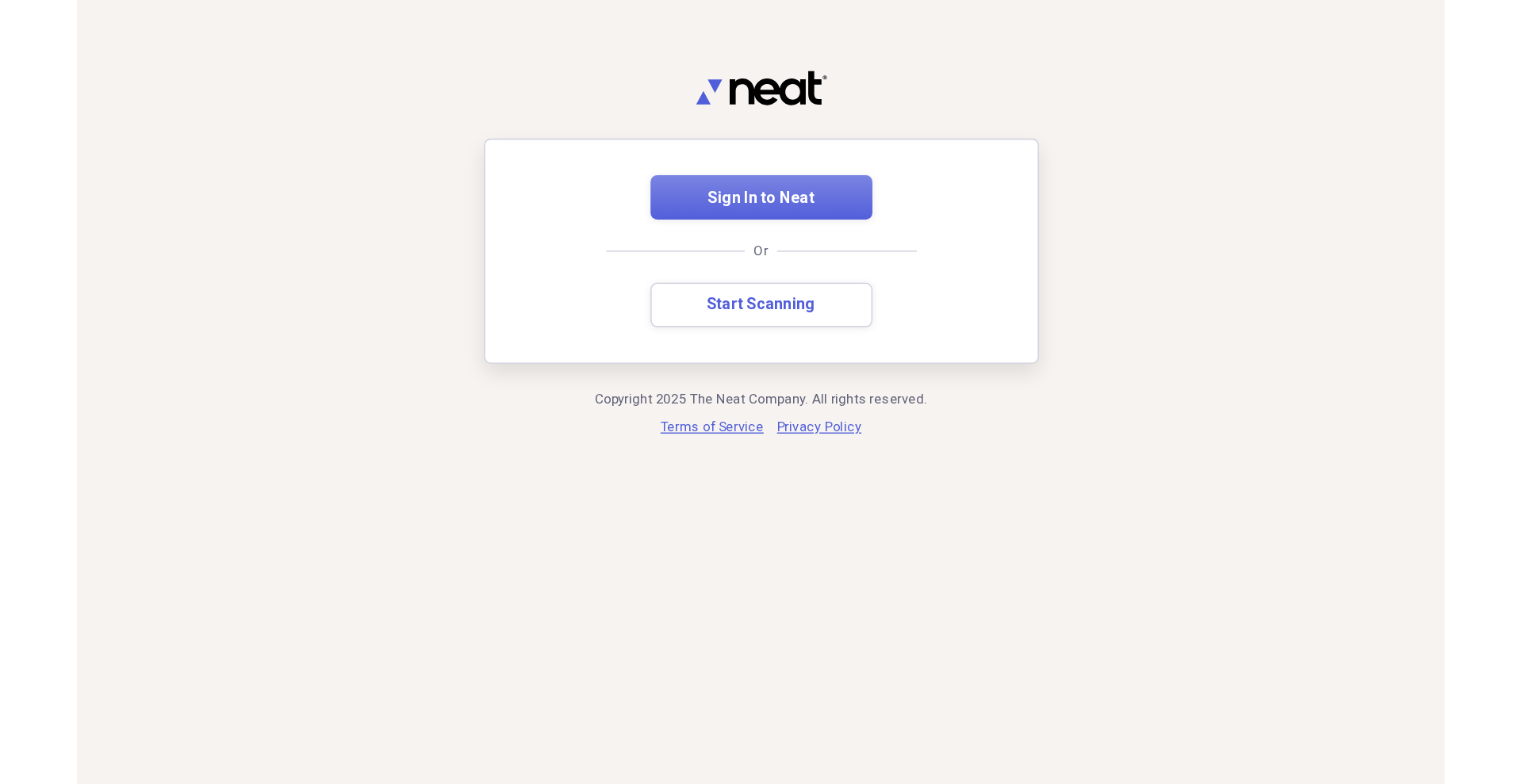 scroll, scrollTop: 0, scrollLeft: 0, axis: both 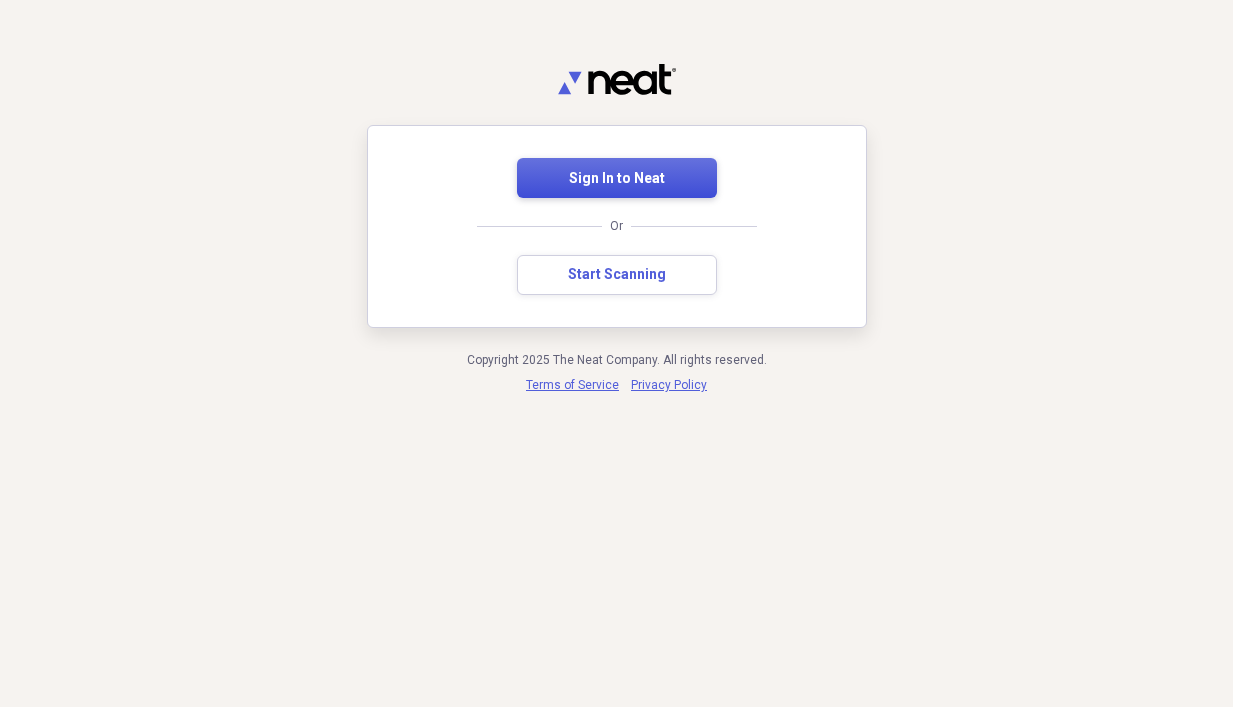 click on "Sign In to Neat" at bounding box center (617, 179) 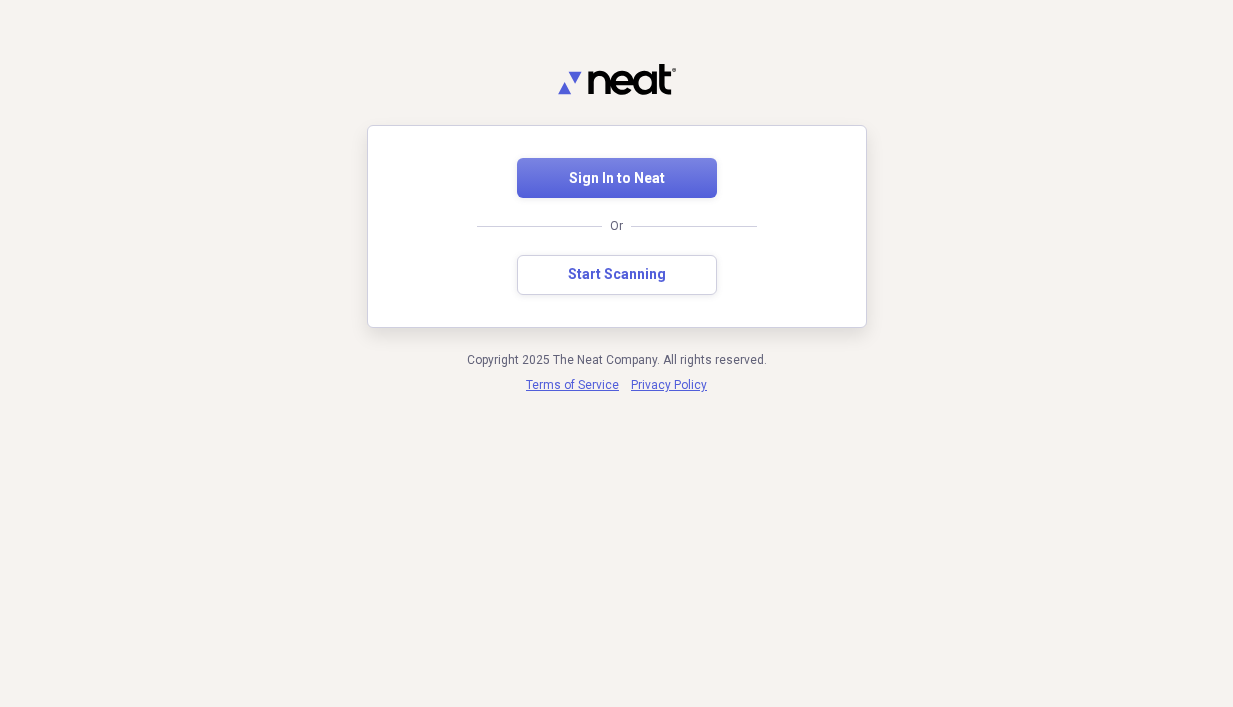 scroll, scrollTop: 0, scrollLeft: 0, axis: both 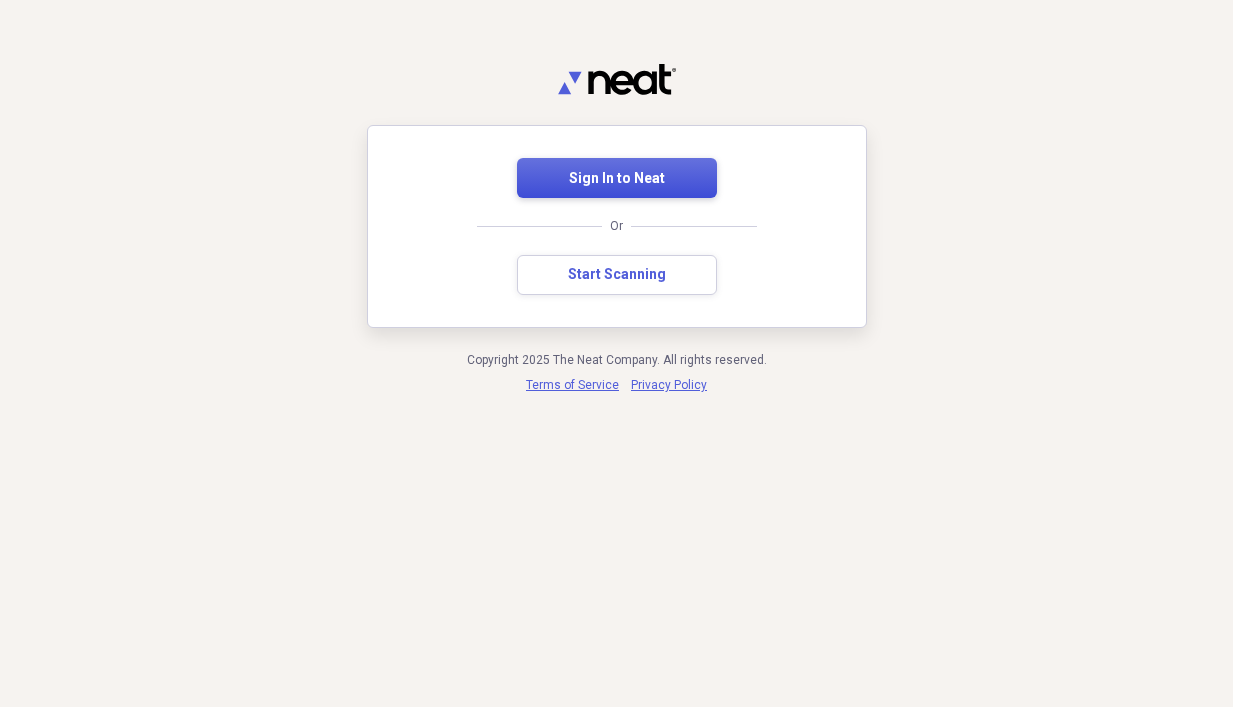click on "Sign In to Neat" at bounding box center [617, 179] 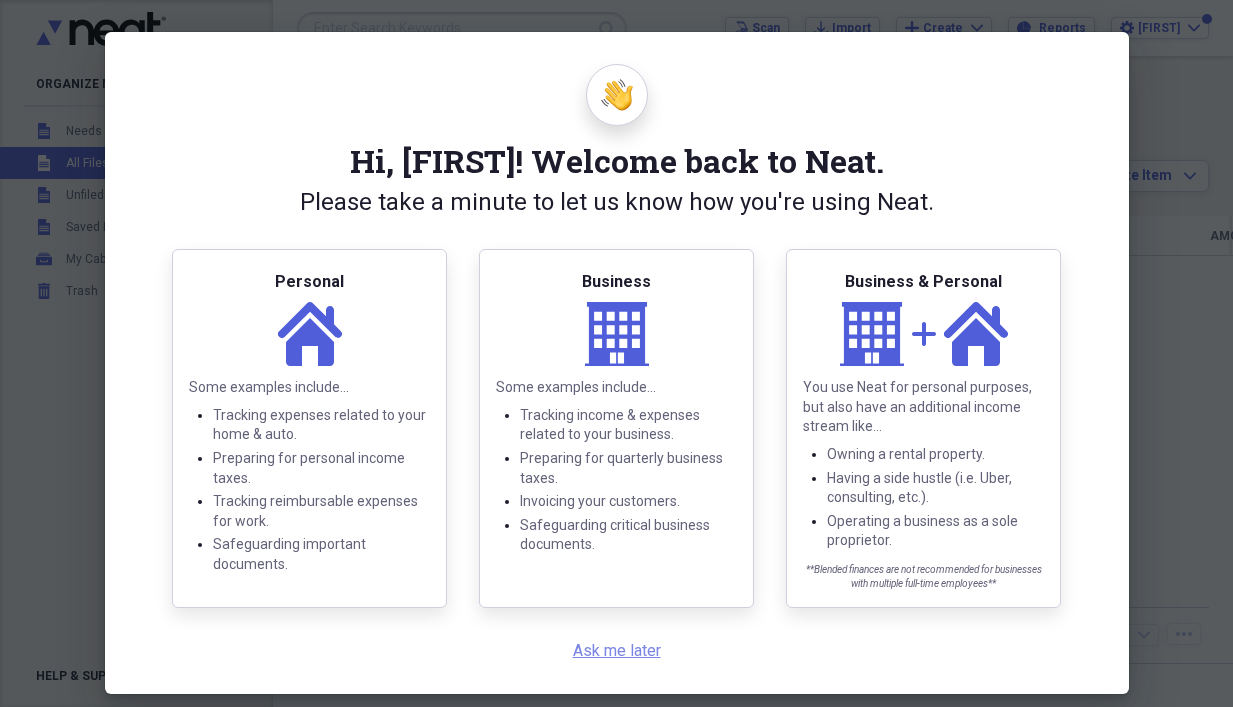 click on "Ask me later" at bounding box center [617, 650] 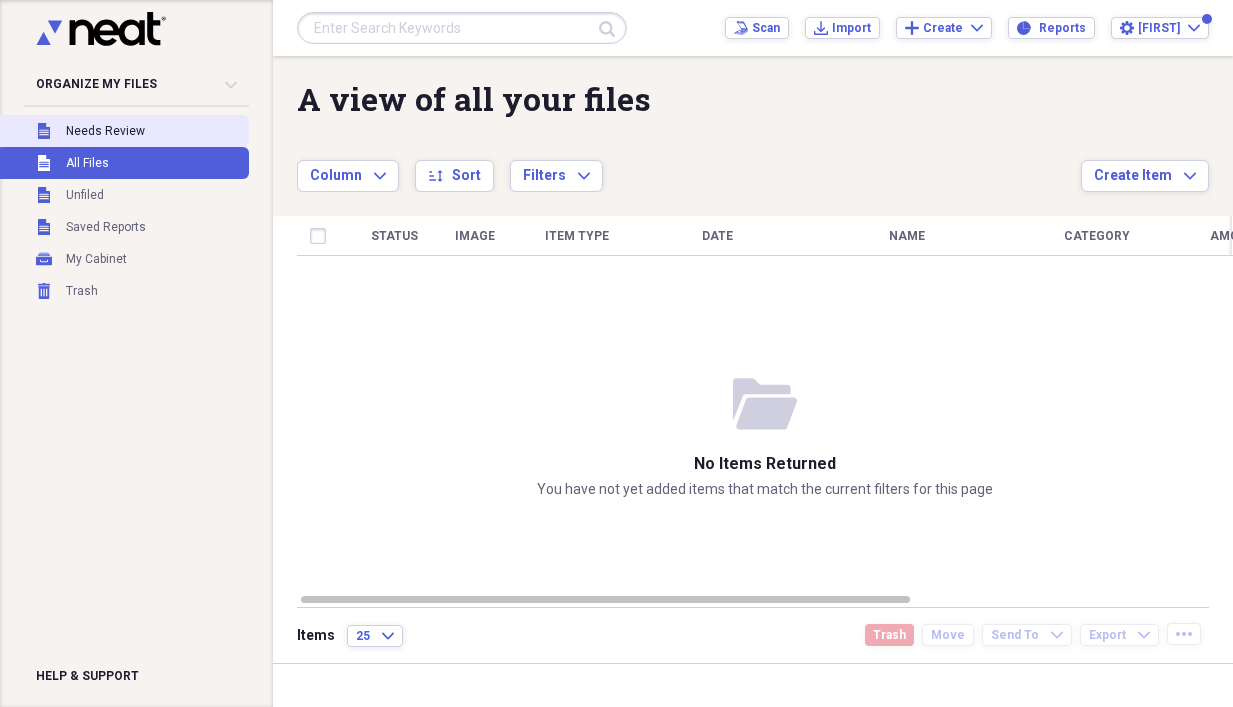 click on "Unfiled Needs Review" at bounding box center [122, 131] 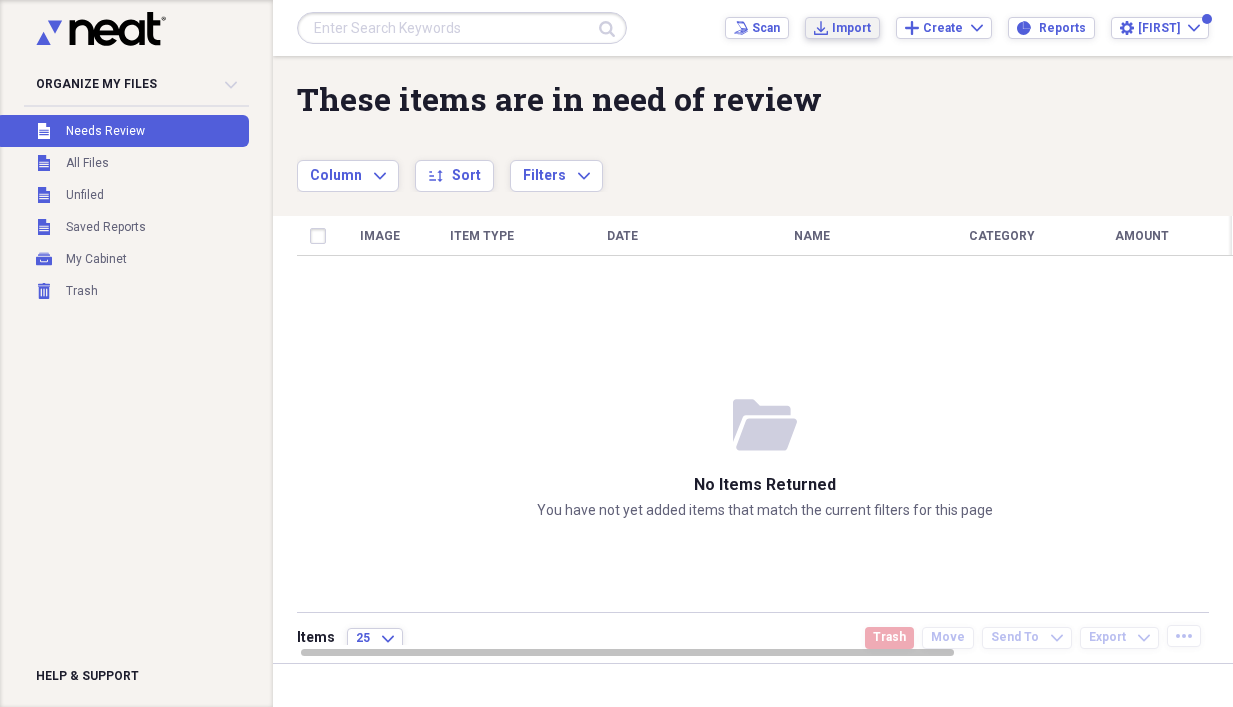 drag, startPoint x: 67, startPoint y: 2, endPoint x: 856, endPoint y: 30, distance: 789.4967 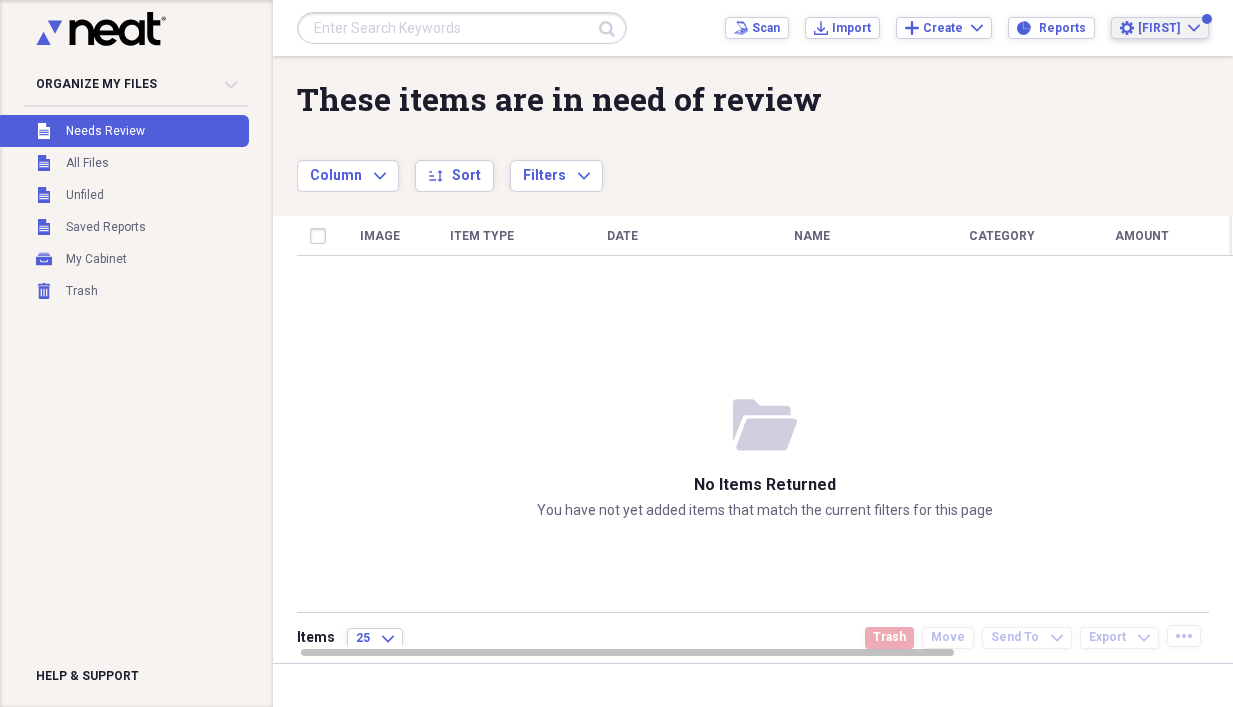 click on "Expand" 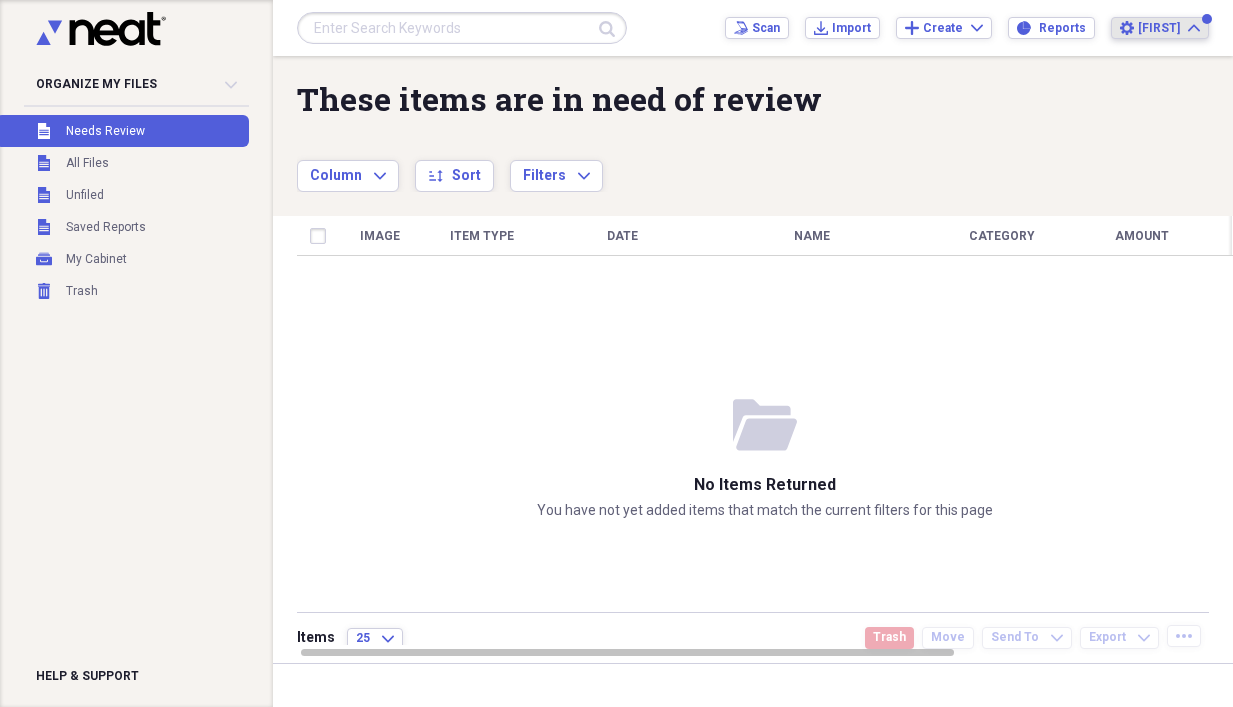 click on "Expand" 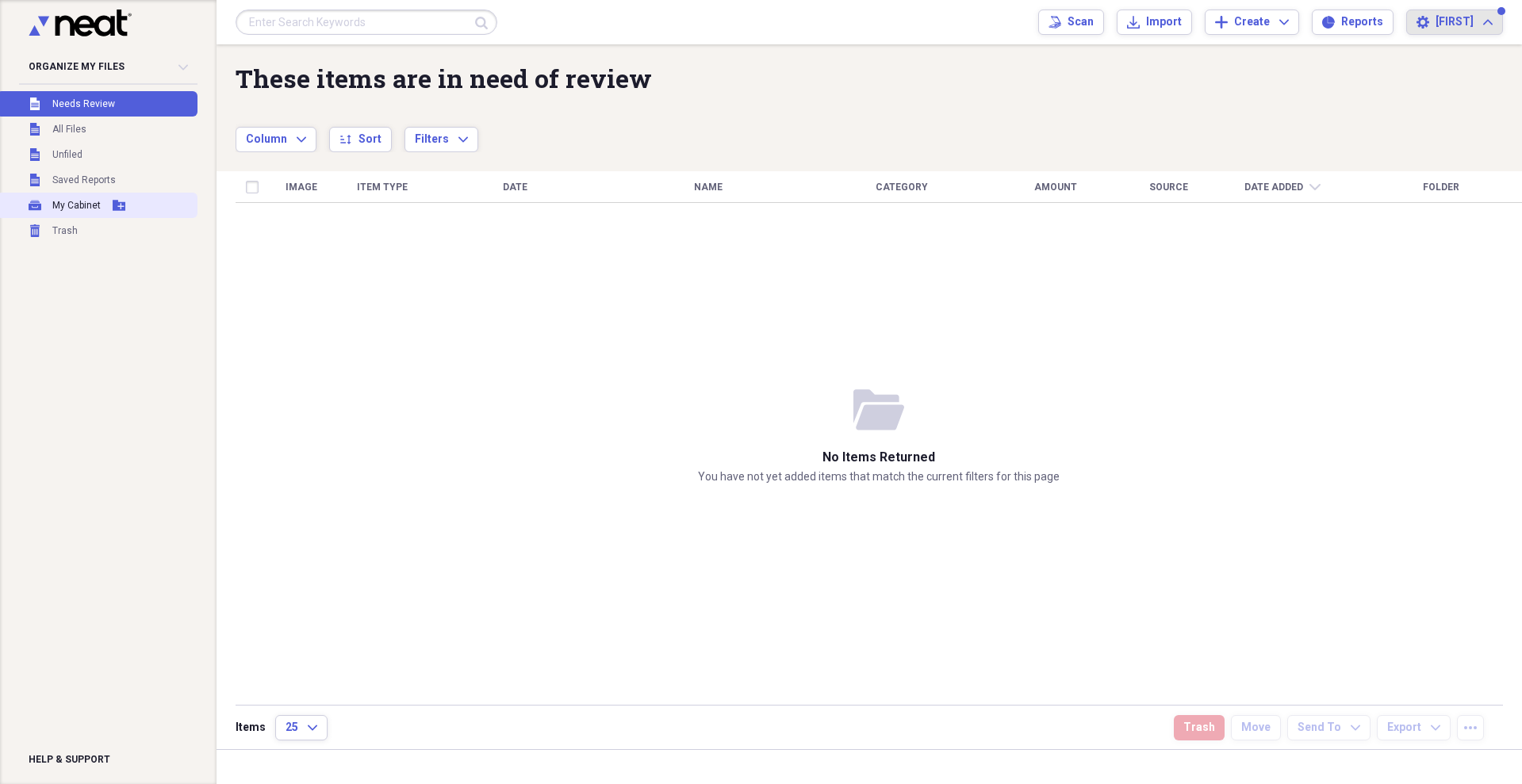 click on "My Cabinet" at bounding box center (76, 205) 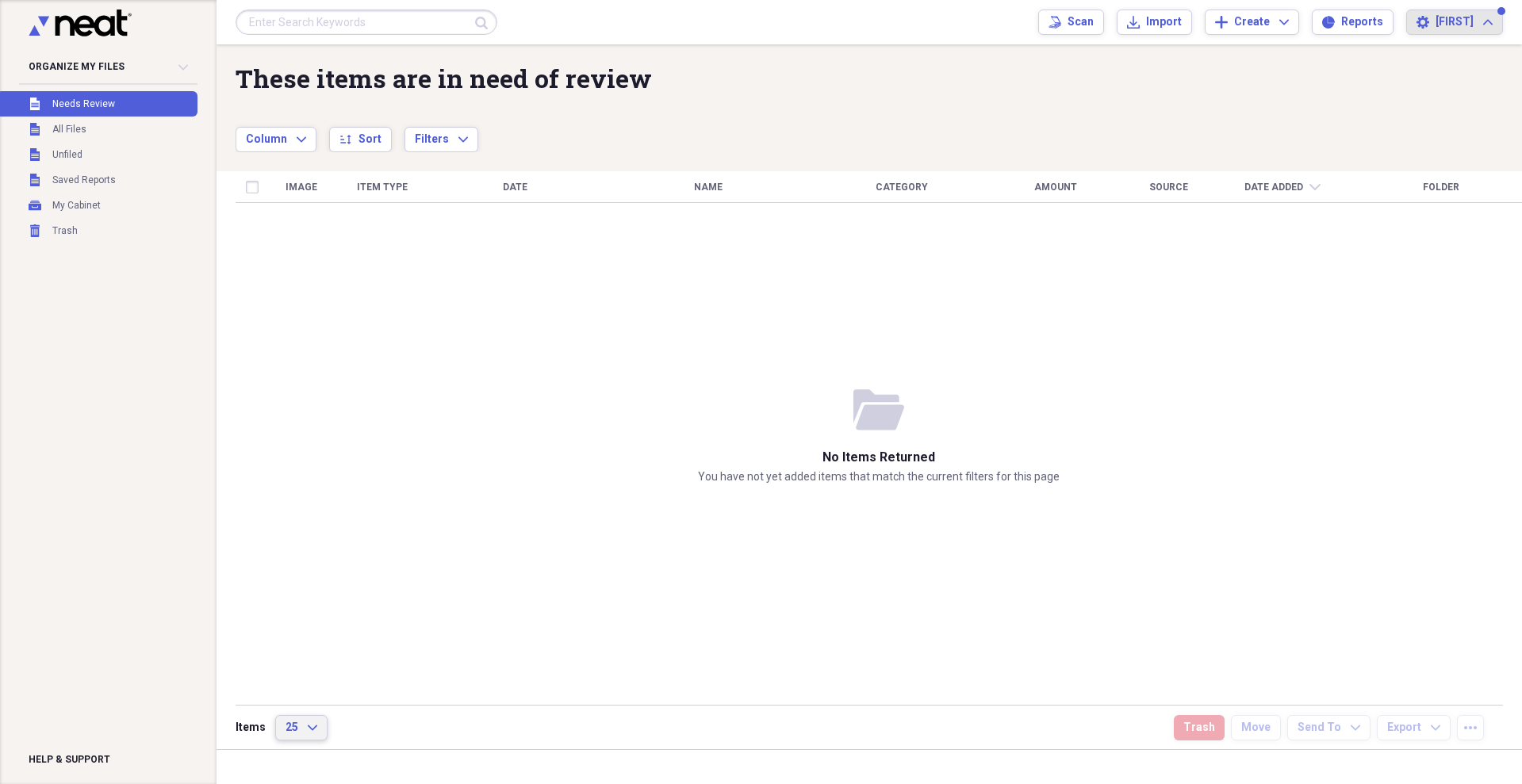 click on "25 Expand" at bounding box center [301, 728] 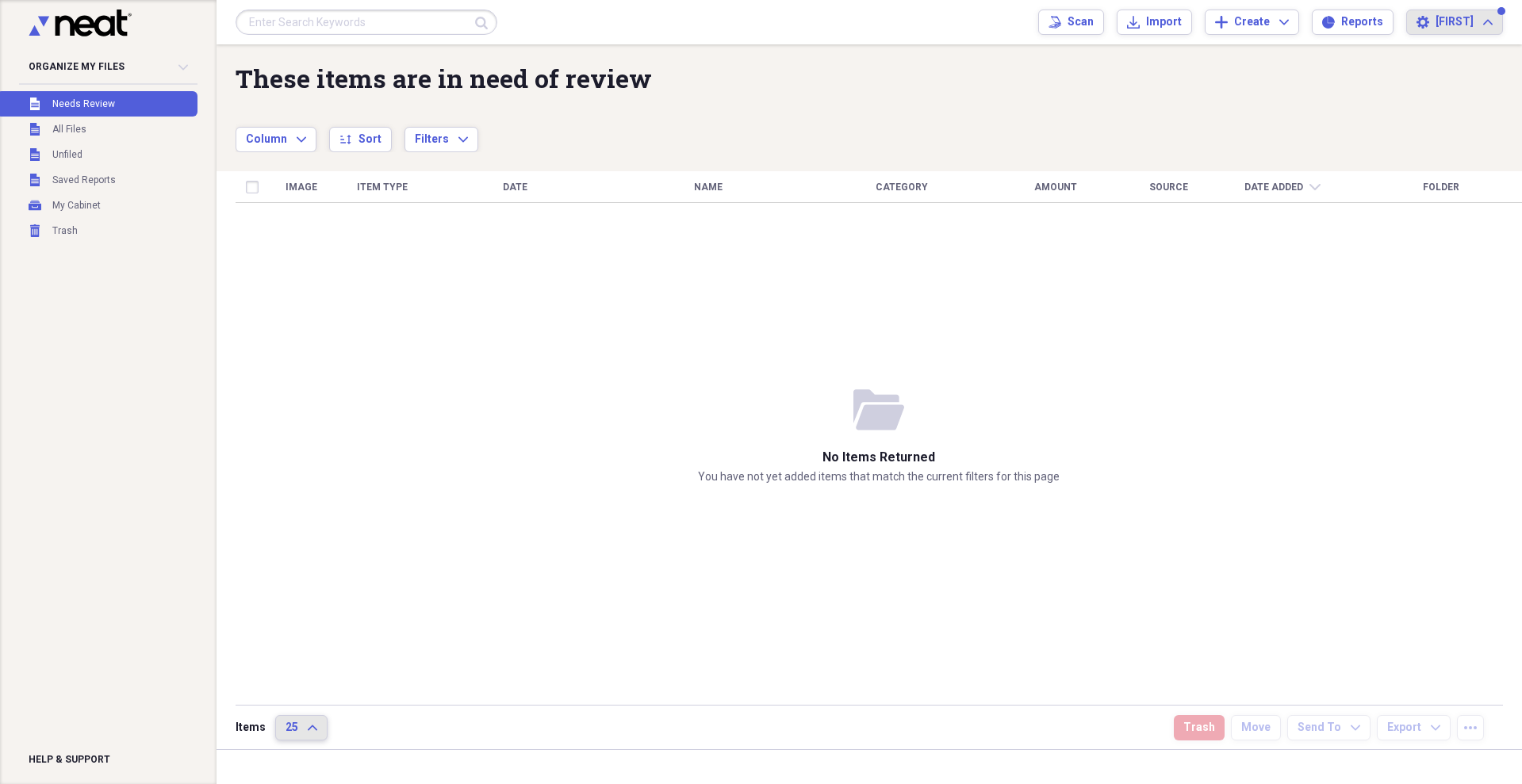 click on "25 Expand" at bounding box center [301, 728] 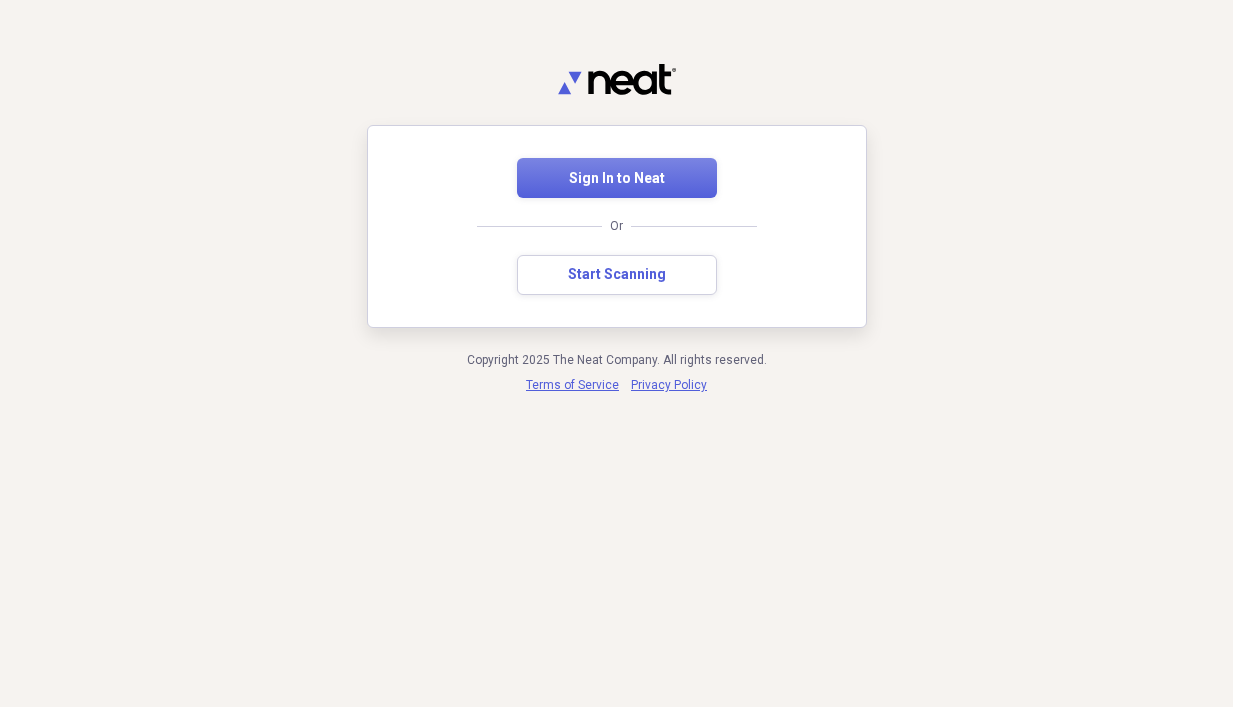 scroll, scrollTop: 0, scrollLeft: 0, axis: both 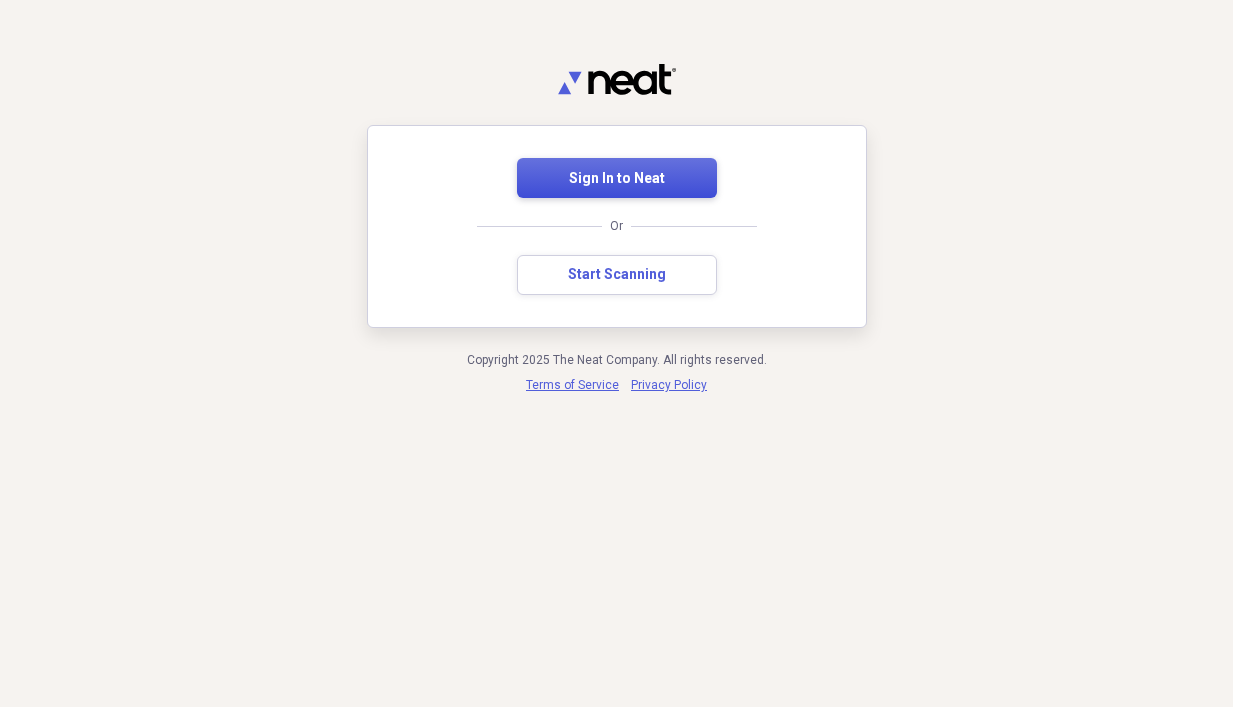 click on "Sign In to Neat" at bounding box center (617, 179) 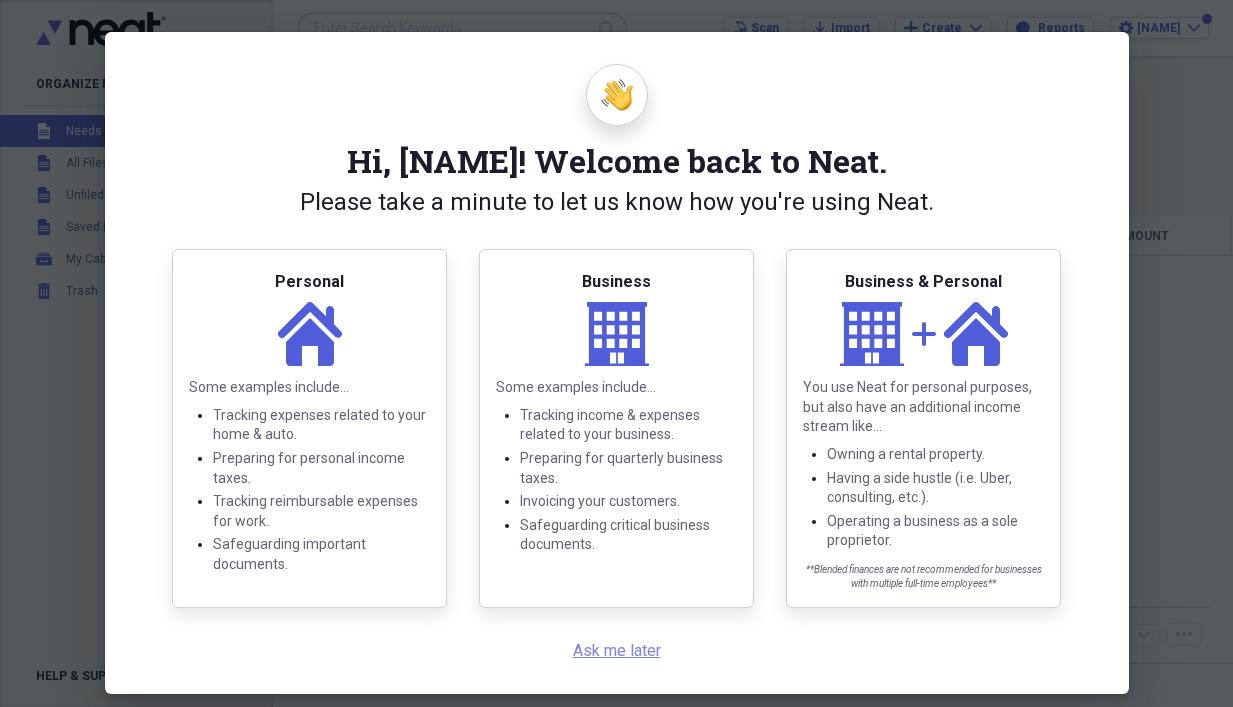 click on "Ask me later" at bounding box center (617, 650) 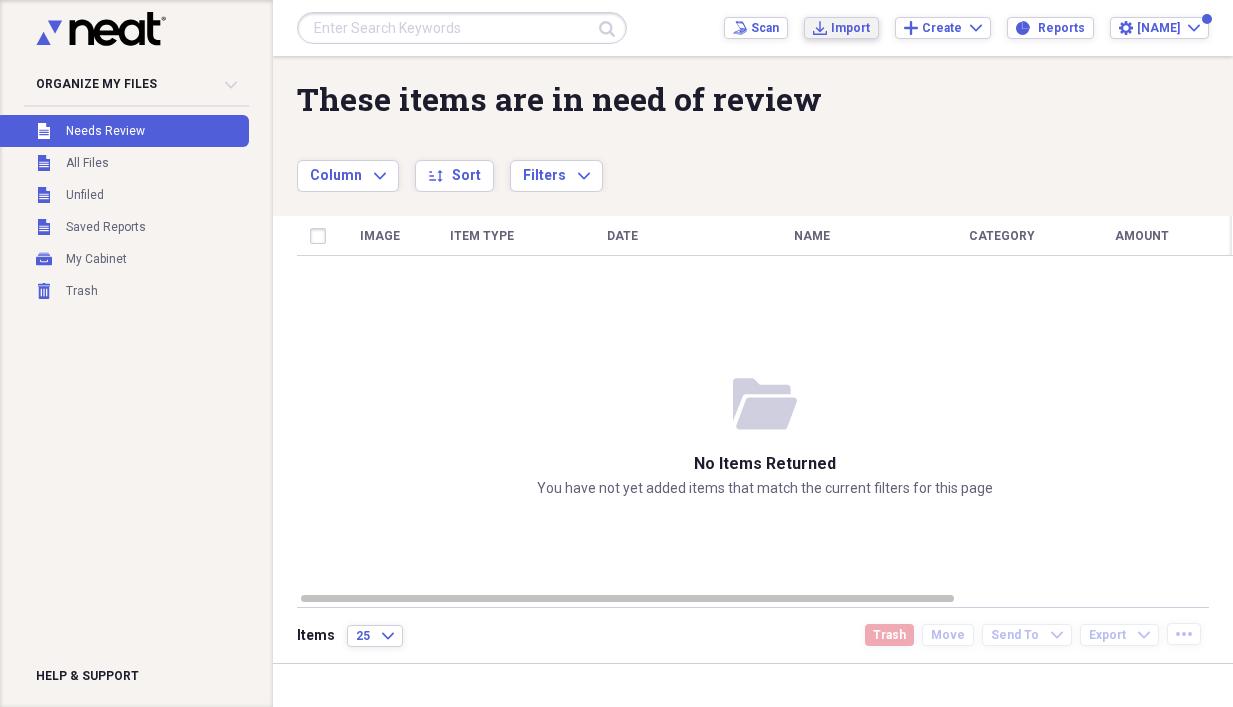 click 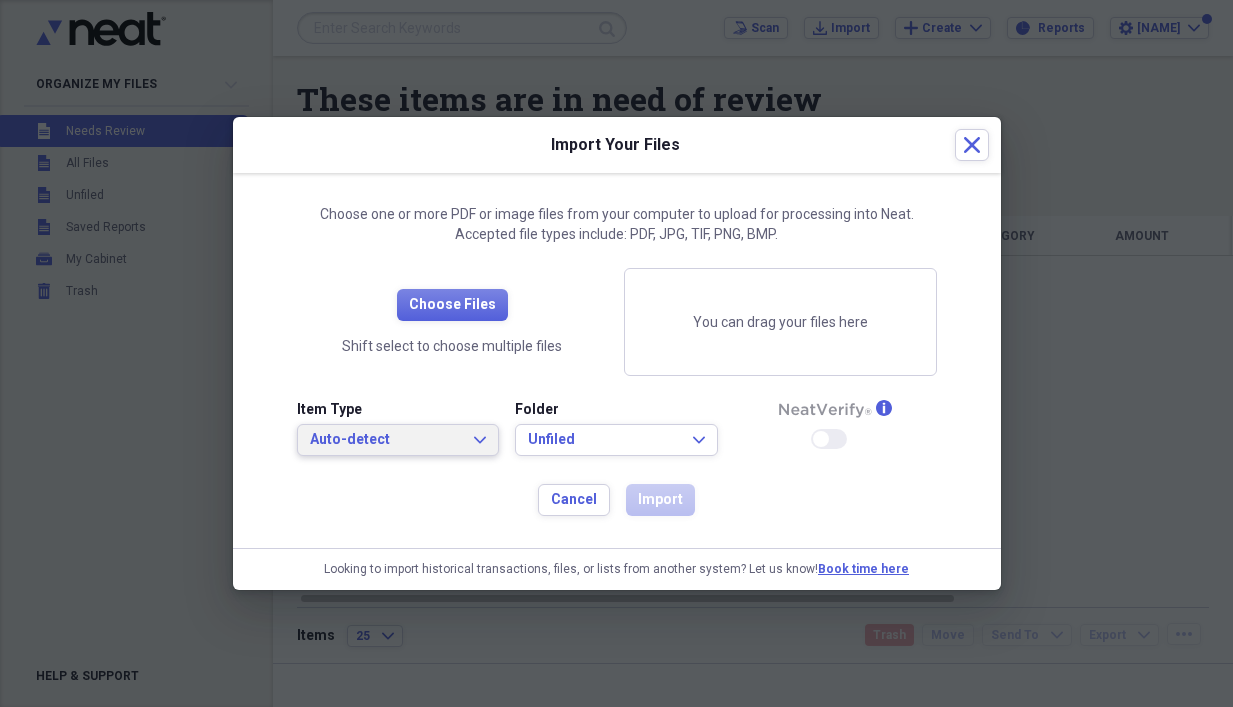 click on "Auto-detect Expand" at bounding box center [398, 440] 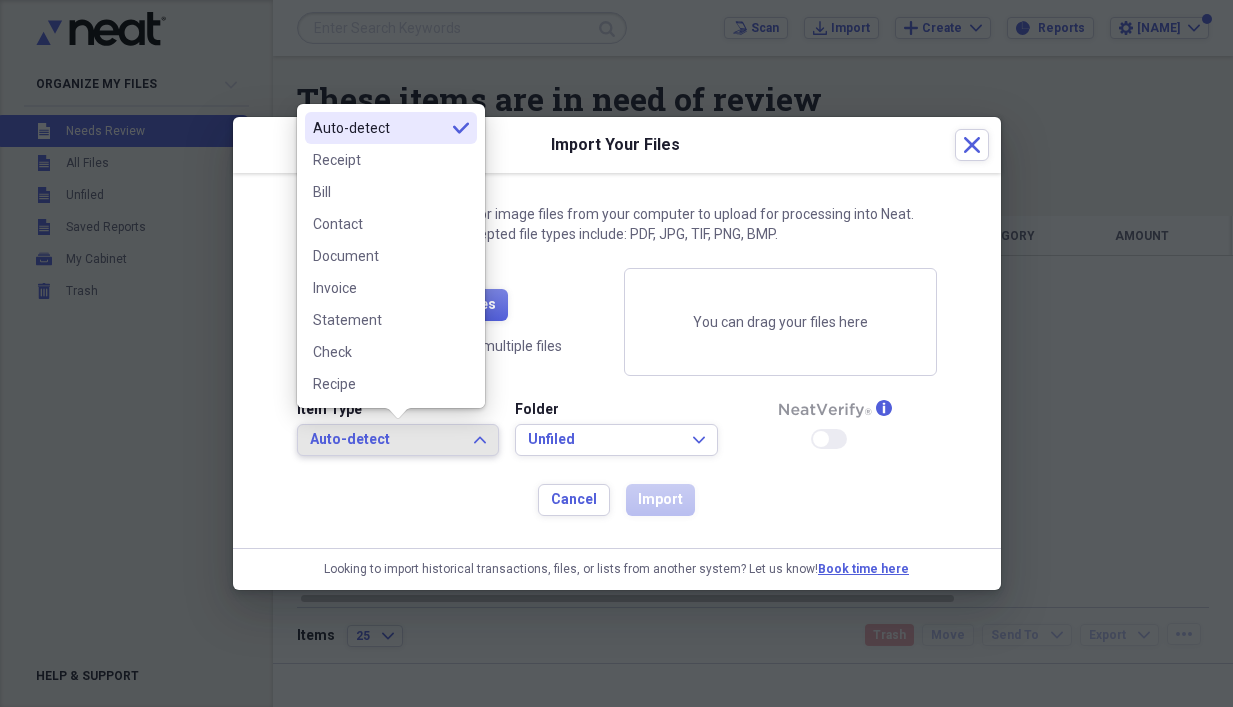 click on "Auto-detect Expand" at bounding box center (398, 440) 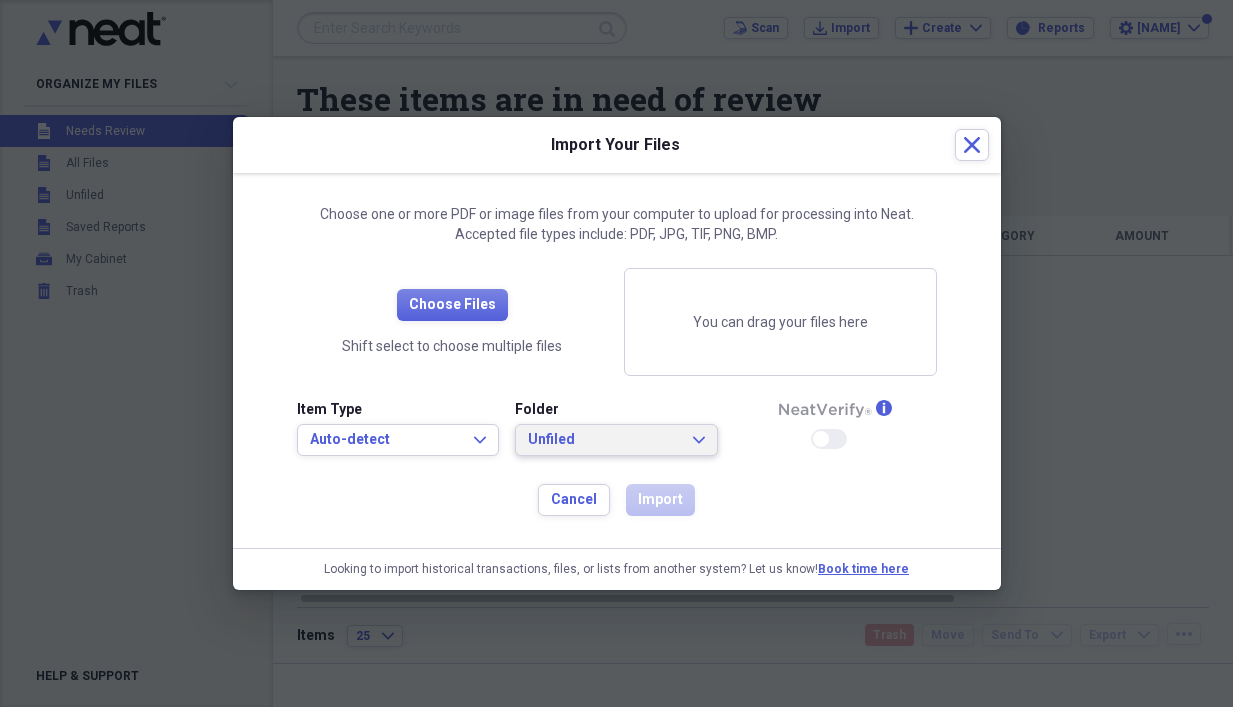 click on "Unfiled" at bounding box center [604, 440] 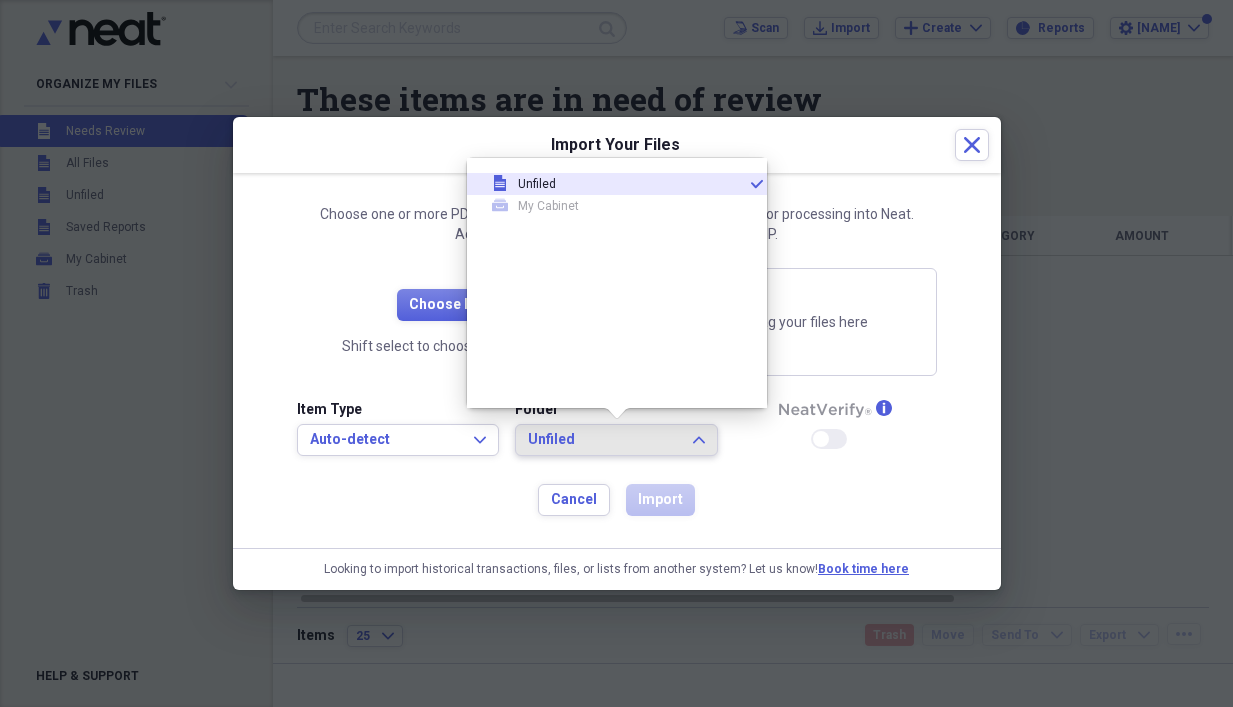 click on "Unfiled" at bounding box center (604, 440) 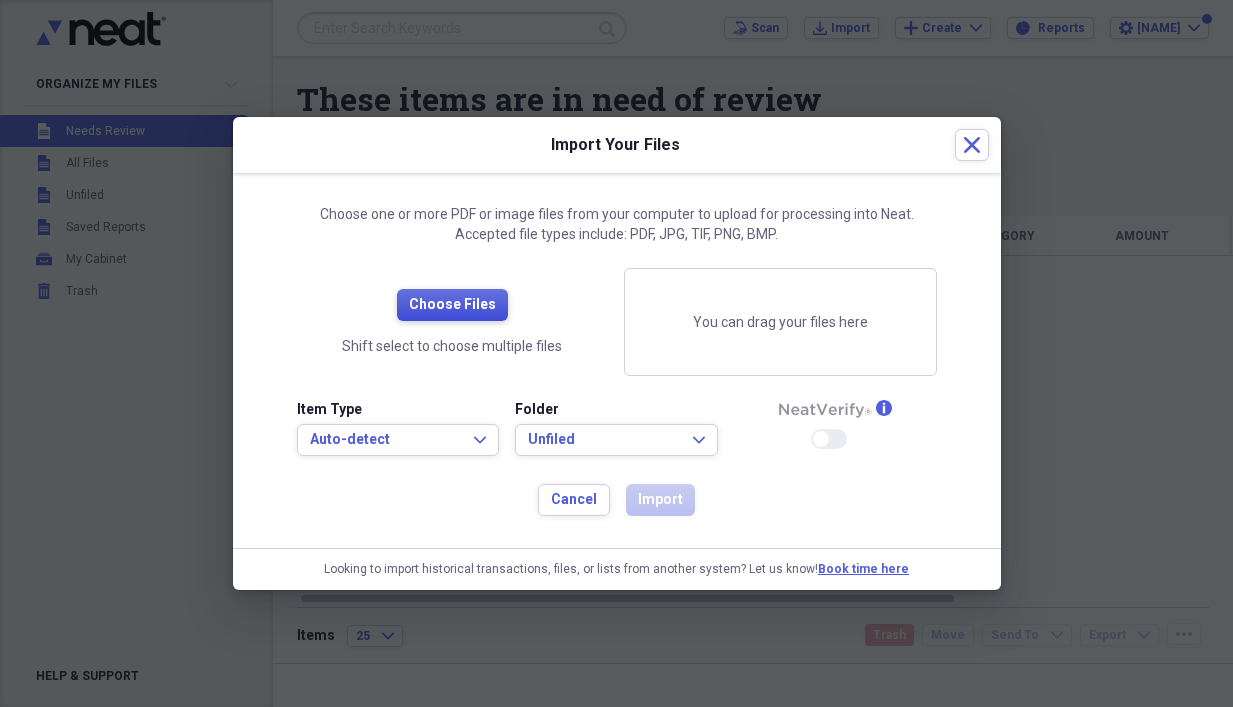 click on "Choose Files" at bounding box center (452, 305) 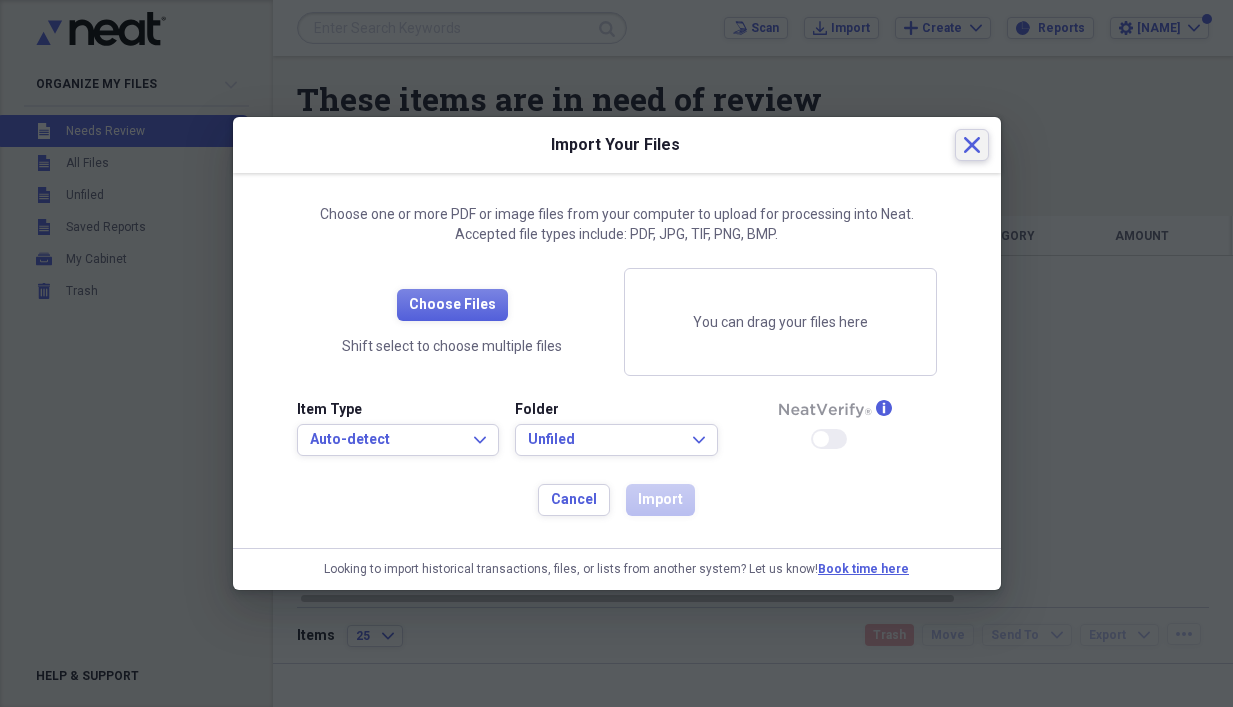 click 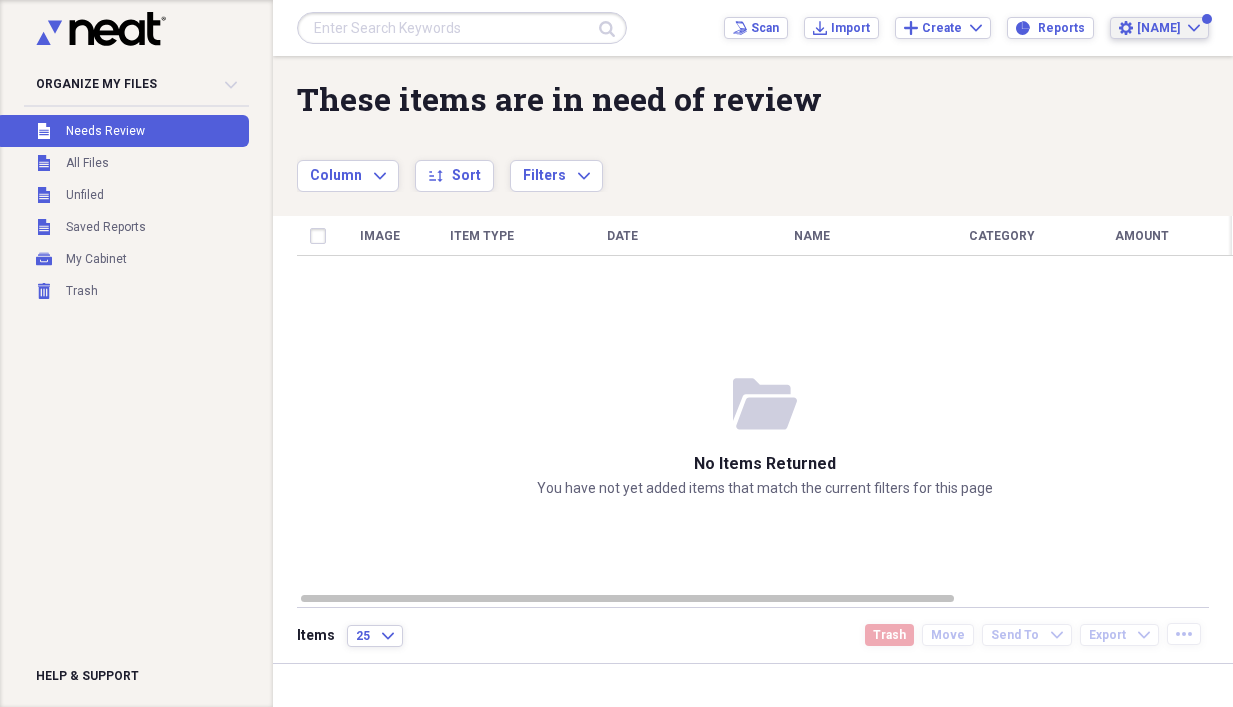click on "Expand" 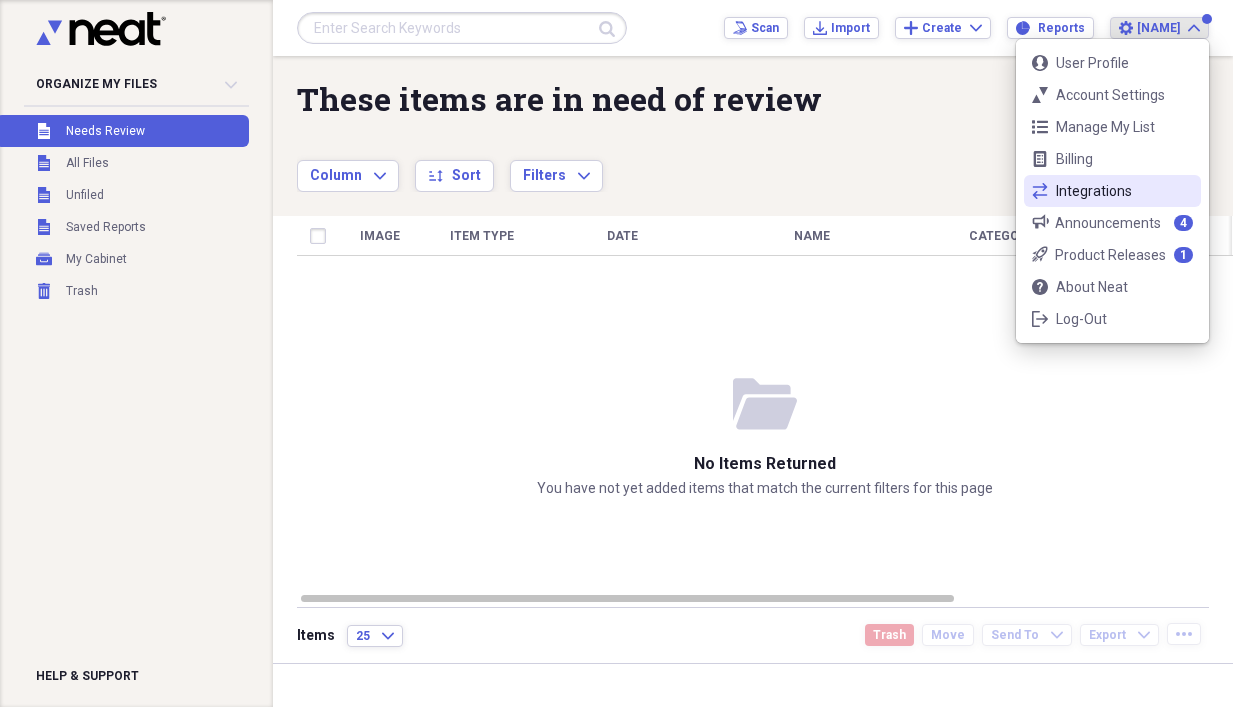 click on "exchange Integrations" at bounding box center [1112, 191] 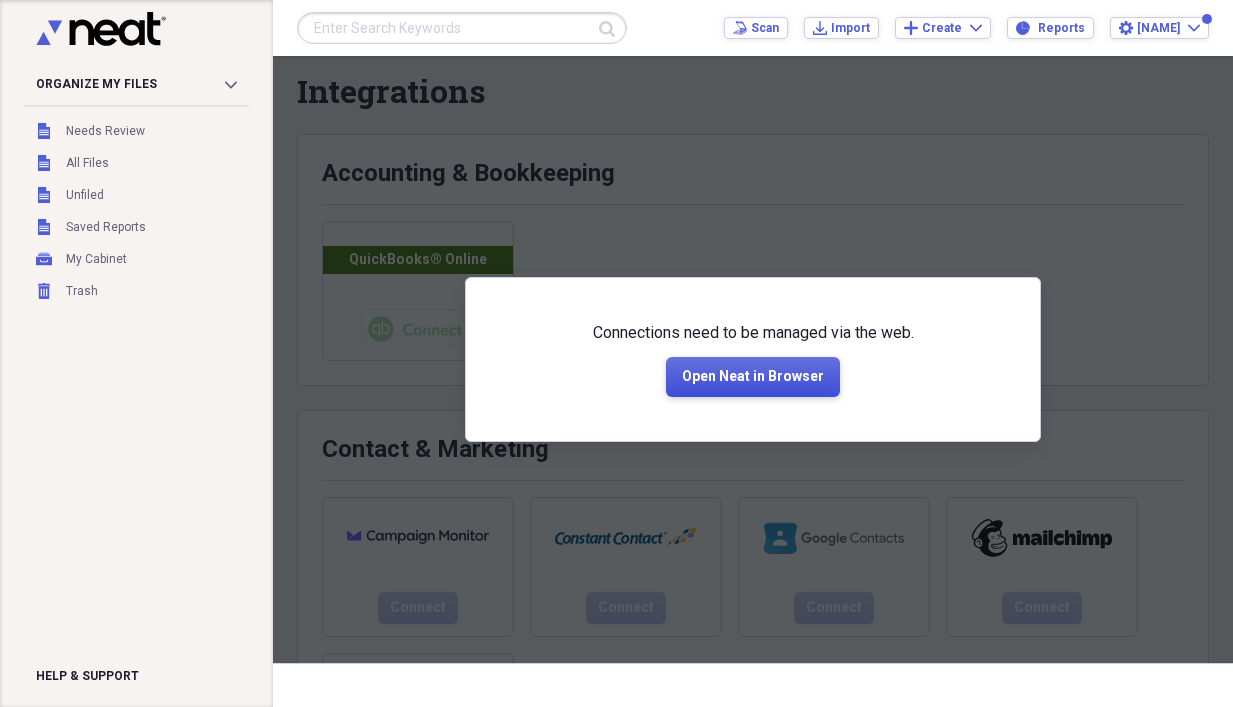 click on "Open Neat in Browser" at bounding box center (753, 377) 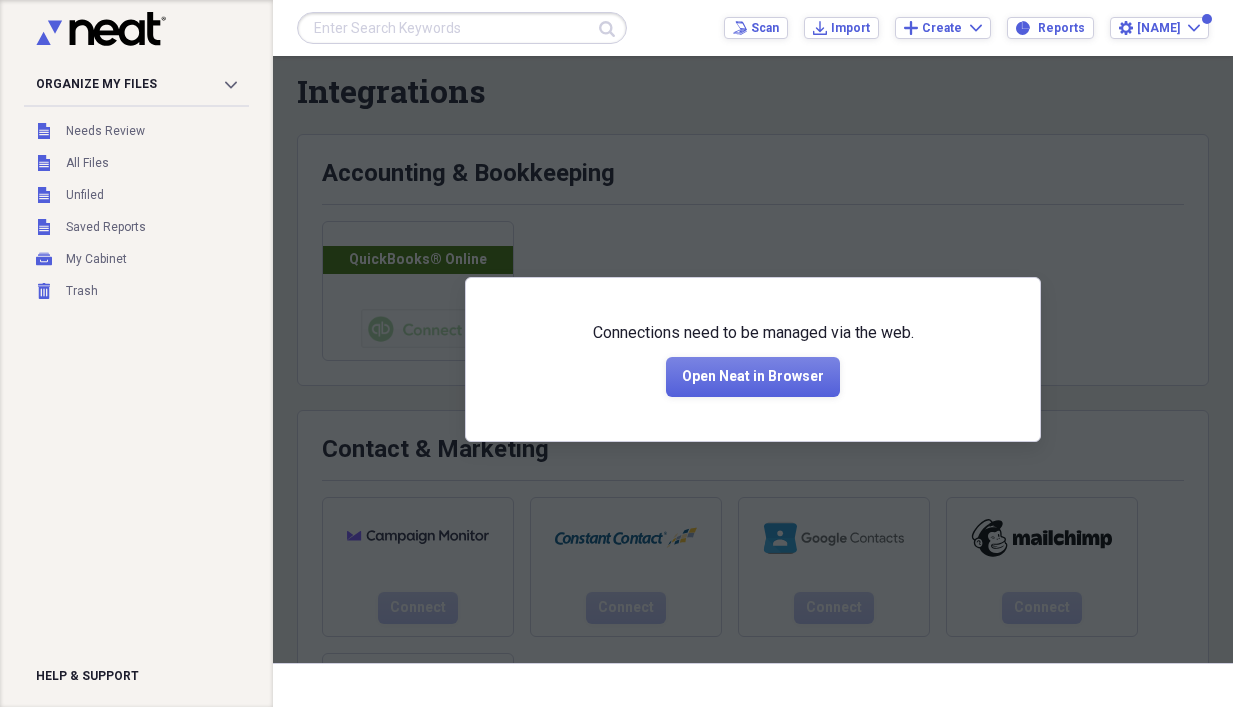 click at bounding box center [753, 359] 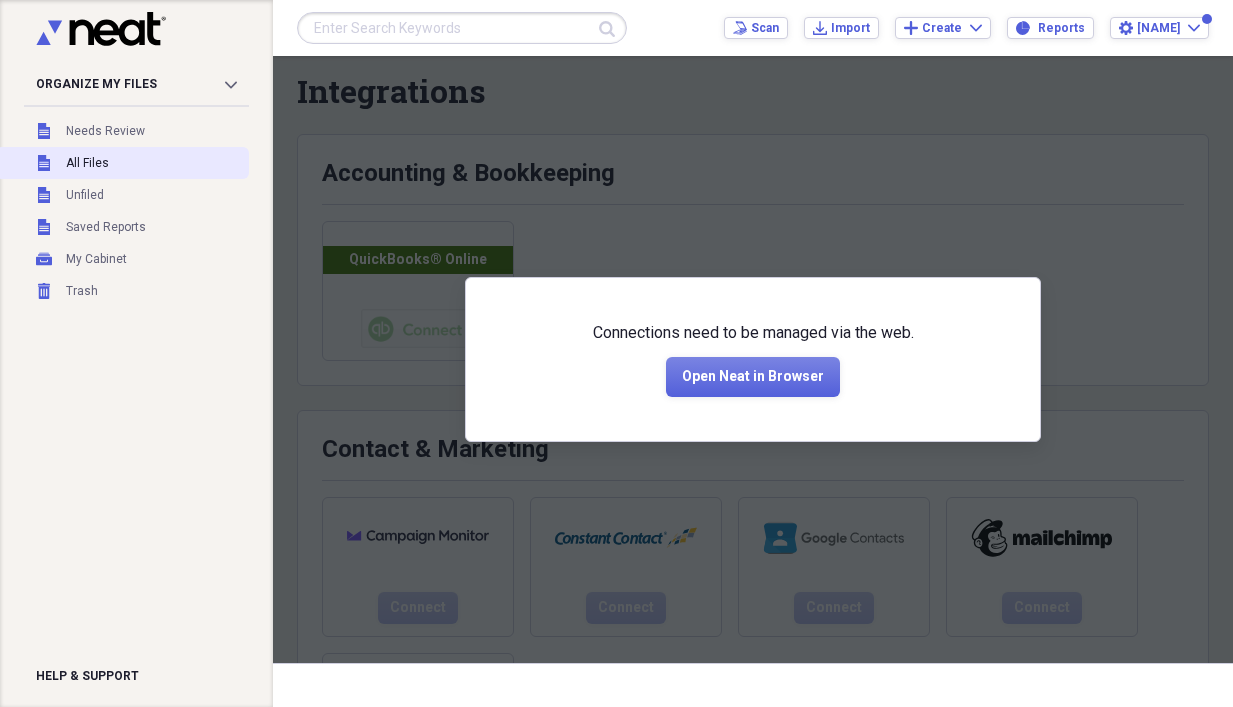 click on "All Files" at bounding box center [87, 163] 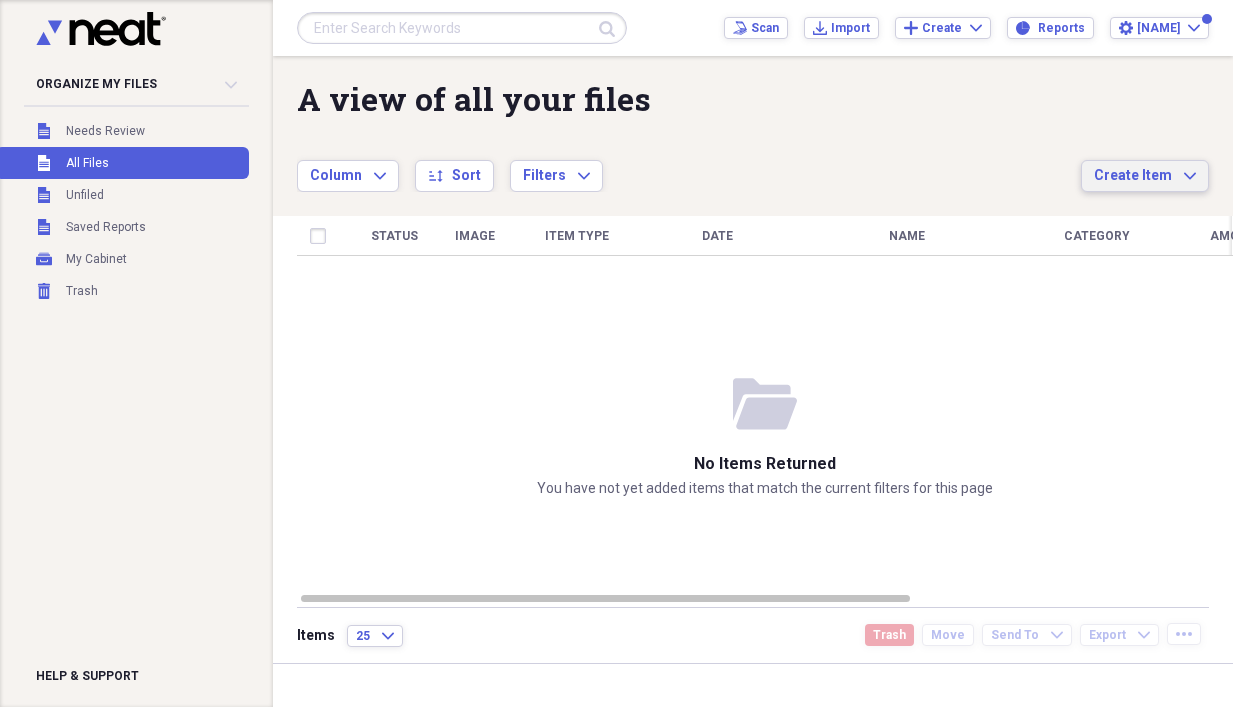 click on "Expand" 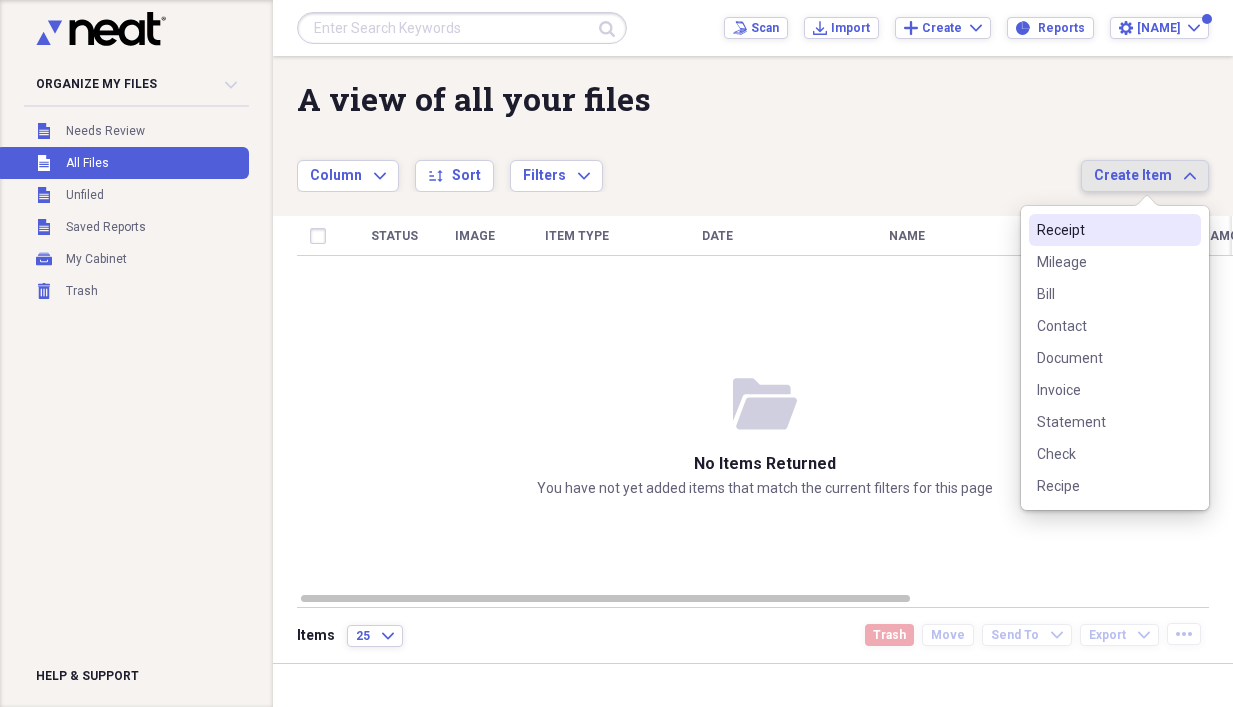 click on "Expand" 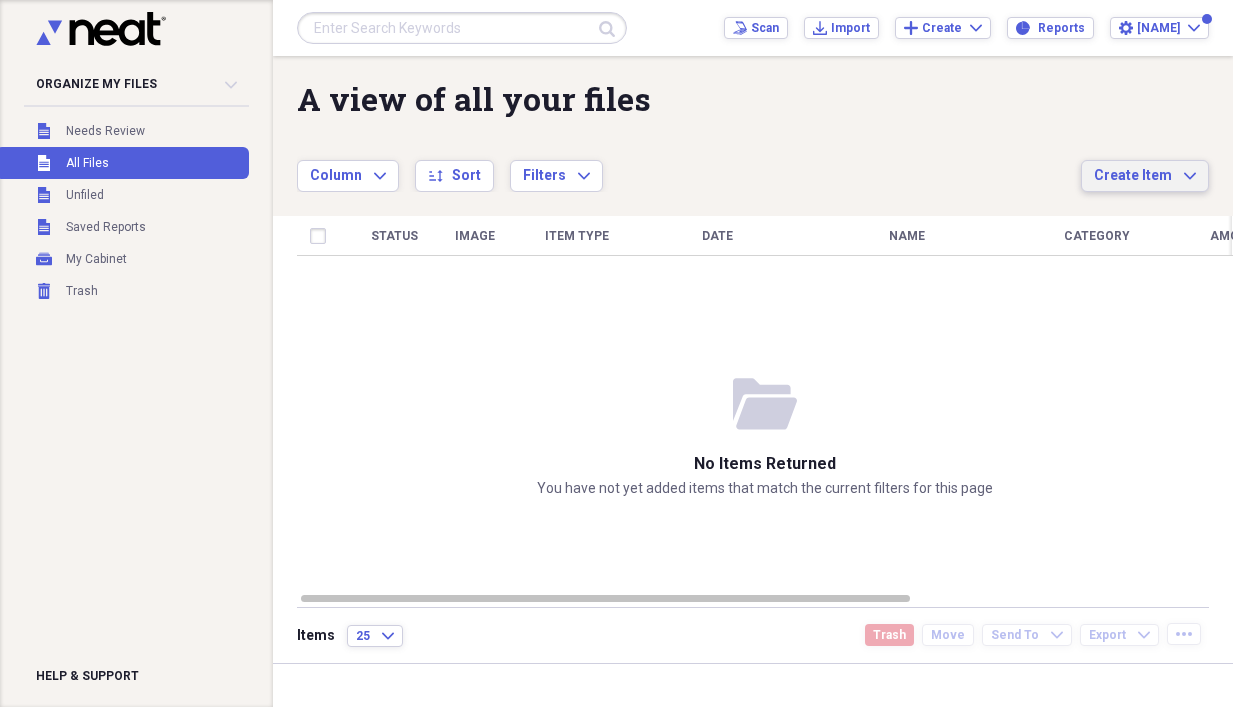 click on "Create Item Expand" at bounding box center (1145, 176) 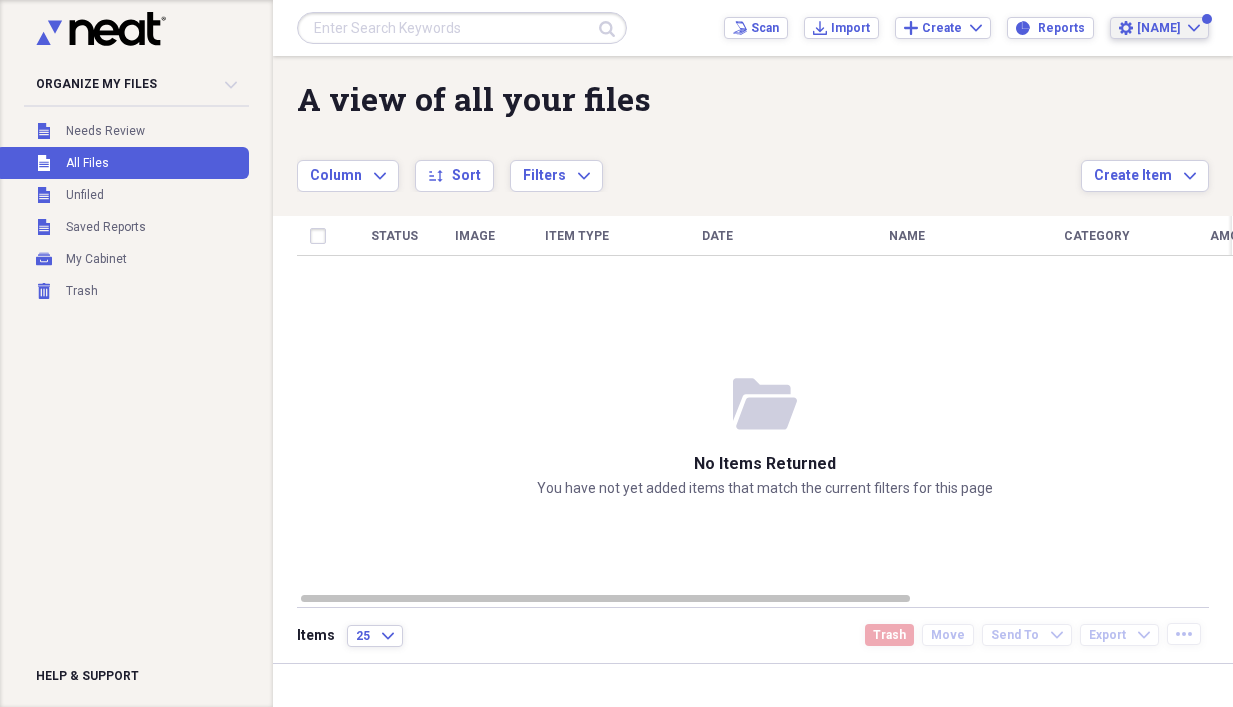 click on "Expand" 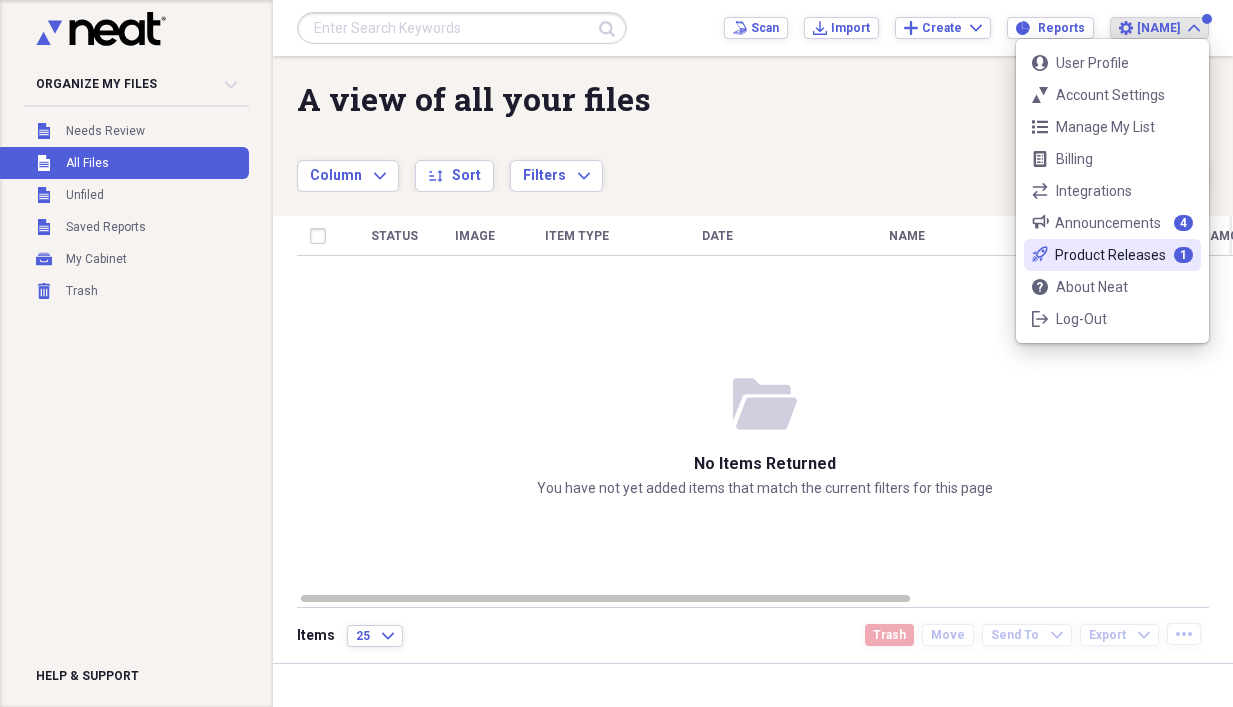 click on "rocket-launch-outline Product Releases 1" at bounding box center (1112, 255) 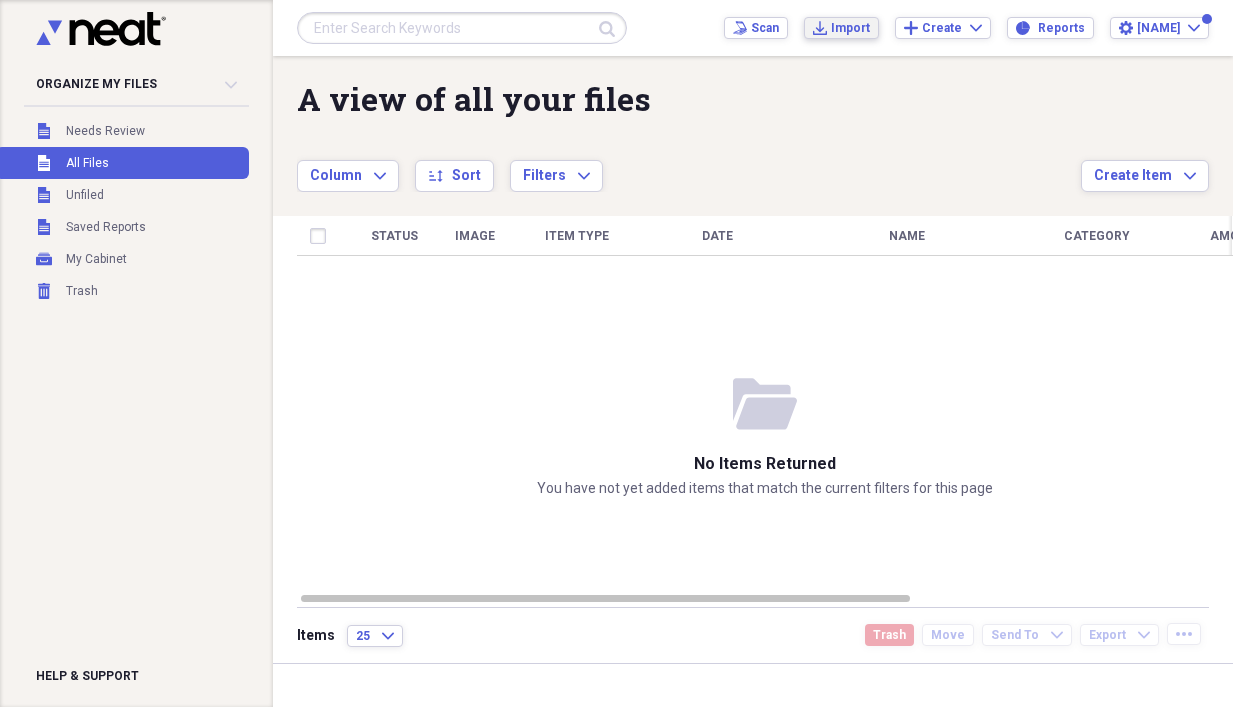 click on "Import" at bounding box center (850, 28) 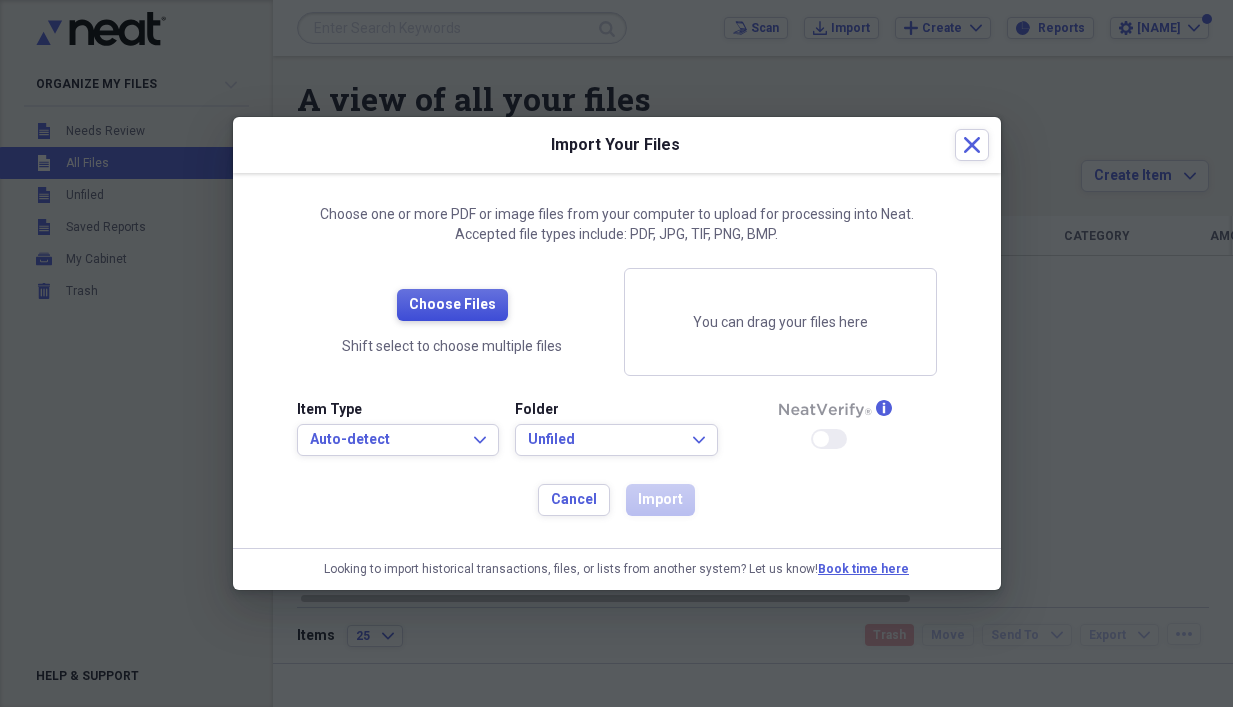 click on "Choose Files" at bounding box center (452, 305) 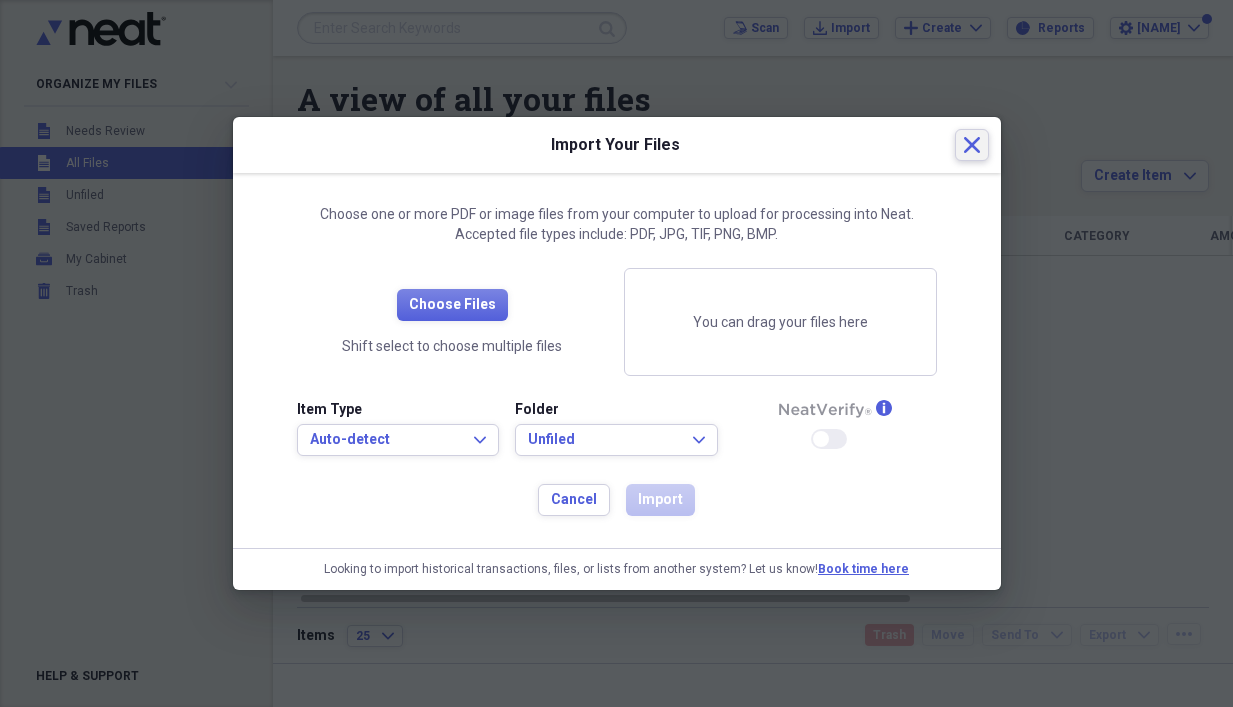 click on "Close" 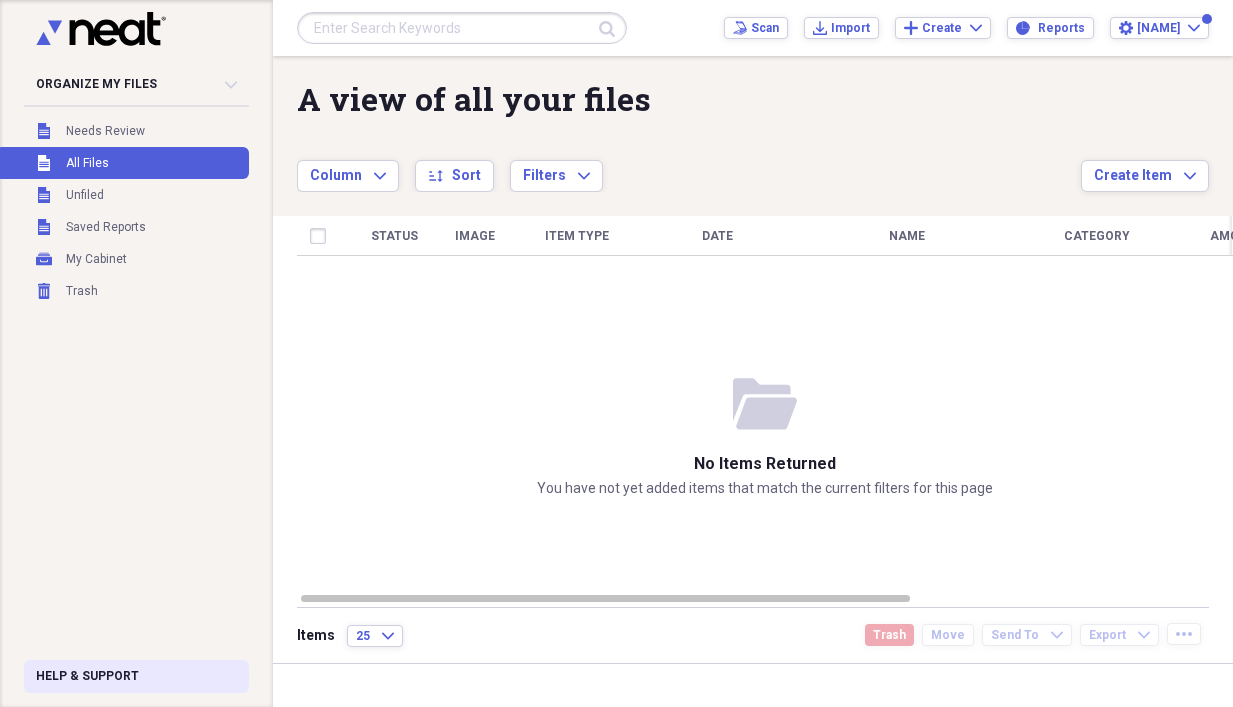 click on "Help & Support" at bounding box center (136, 676) 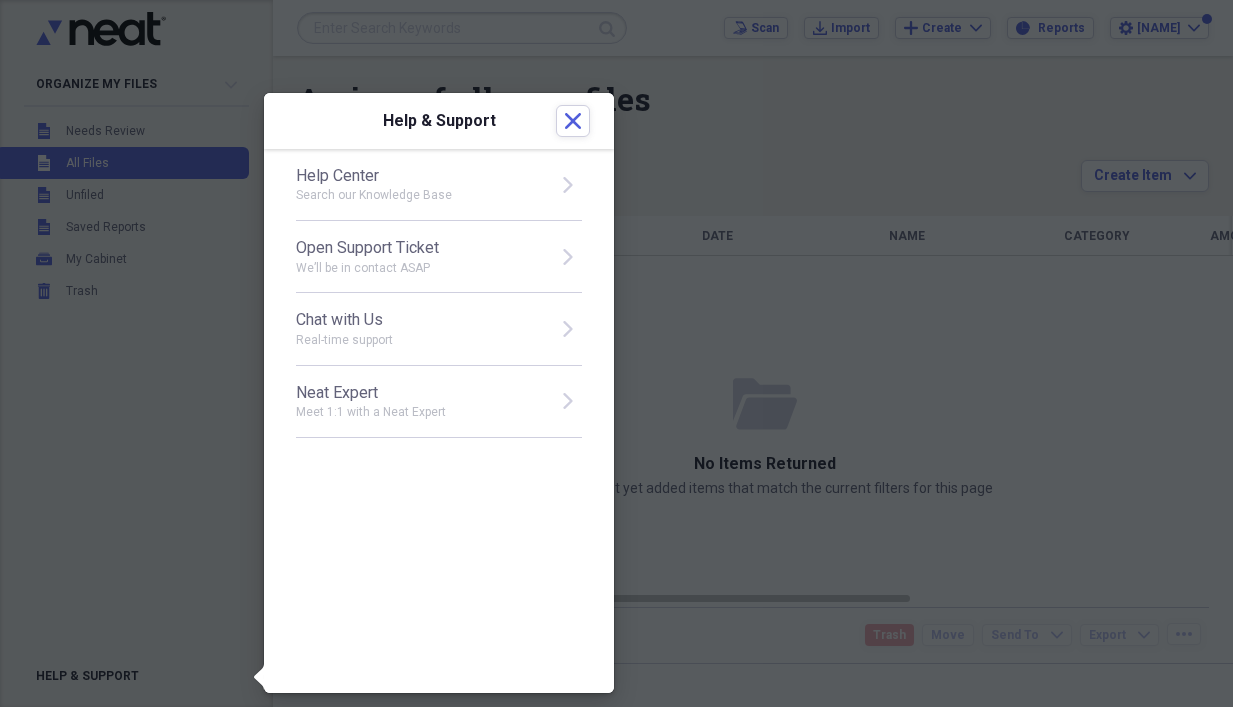 click on "Neat Expert" at bounding box center (420, 393) 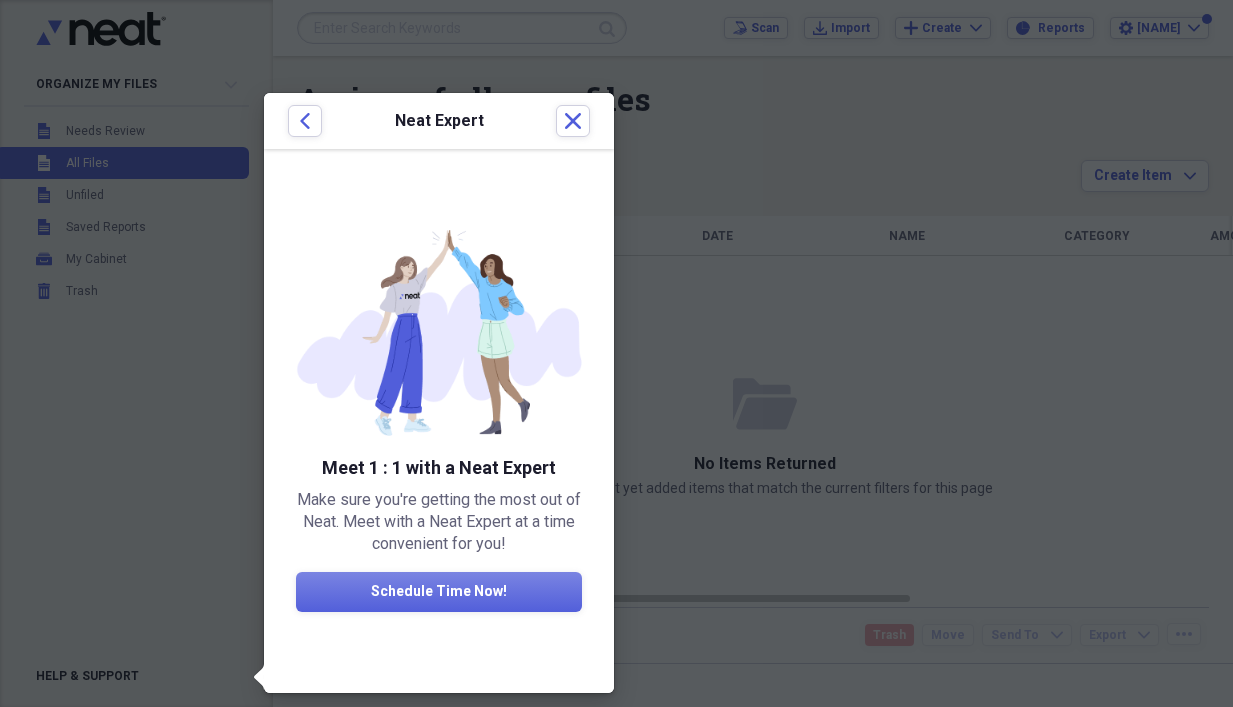 click at bounding box center [439, 334] 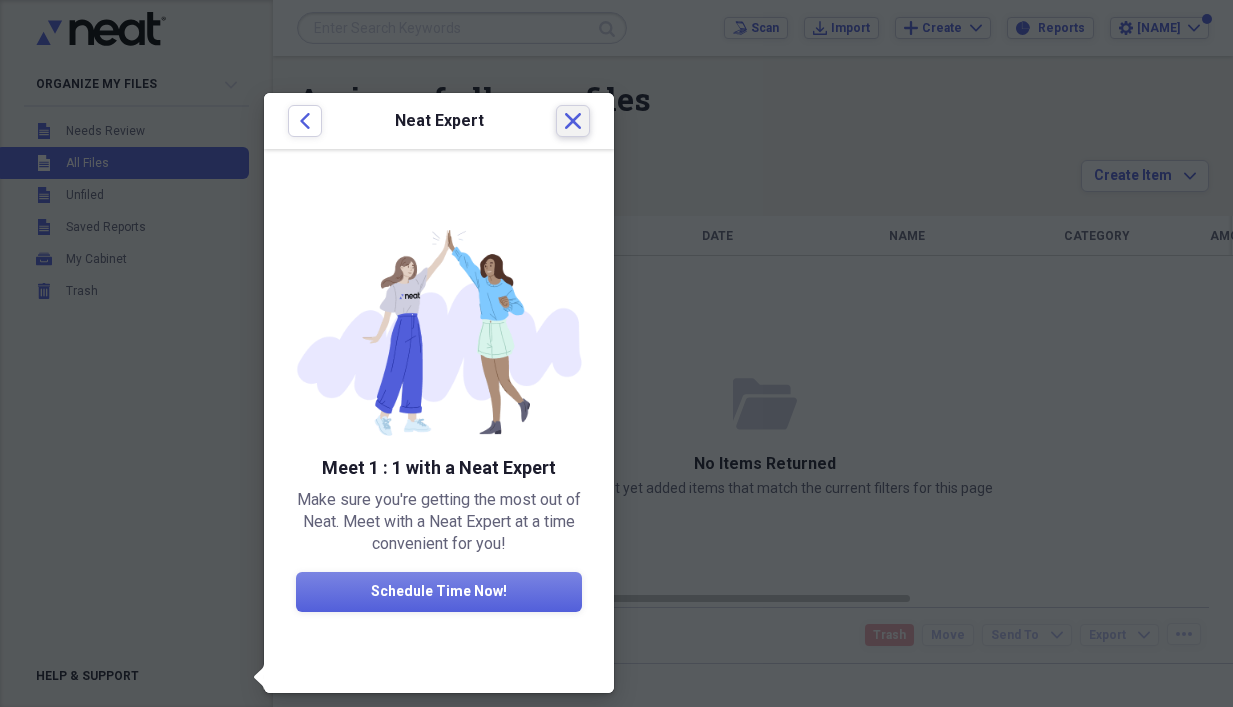 click on "Close" at bounding box center (573, 121) 